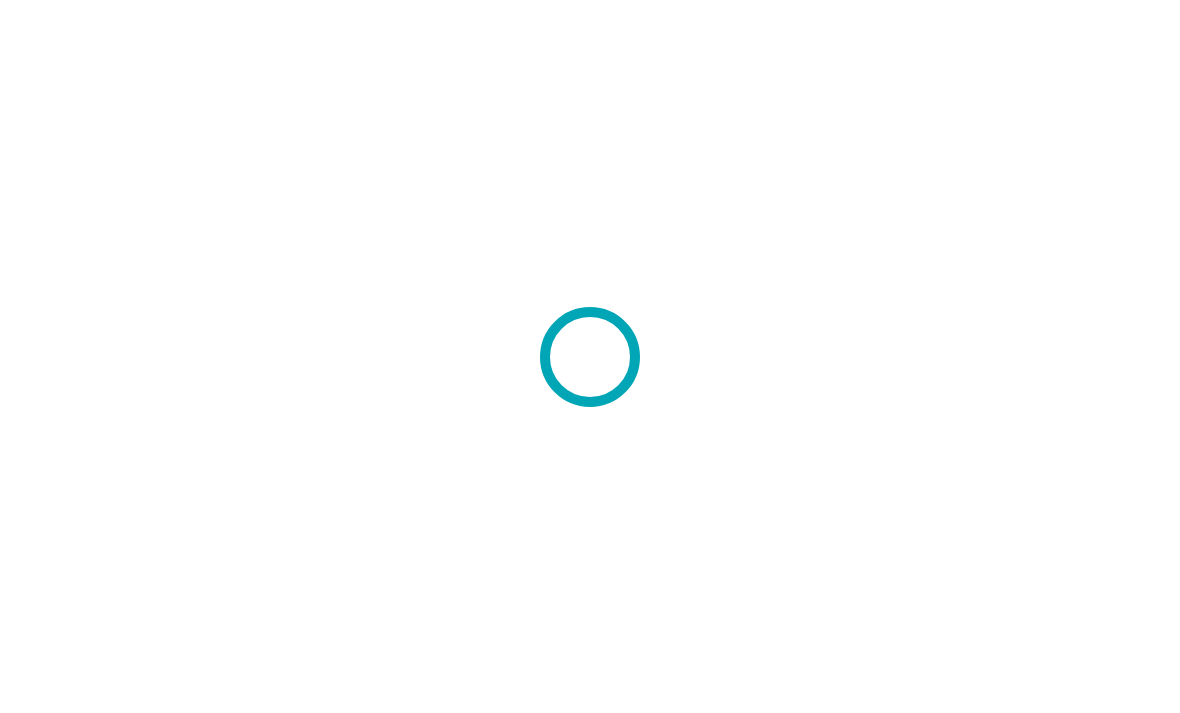 scroll, scrollTop: 0, scrollLeft: 0, axis: both 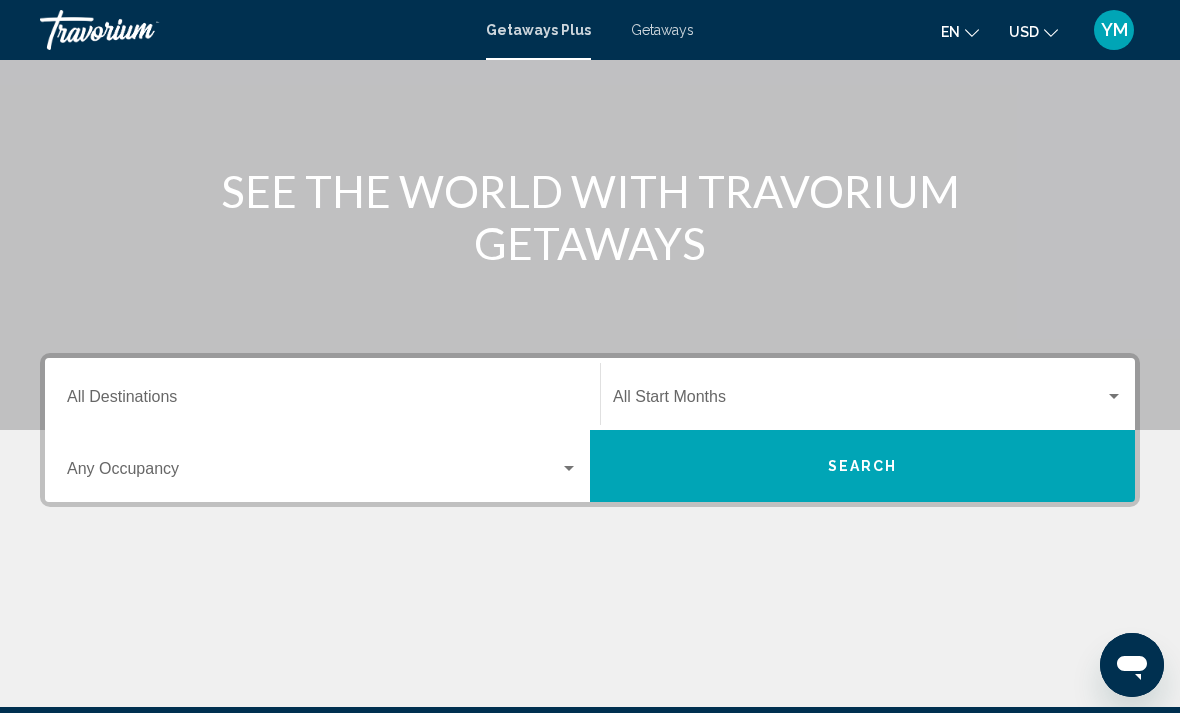 click on "Destination All Destinations" at bounding box center (322, 401) 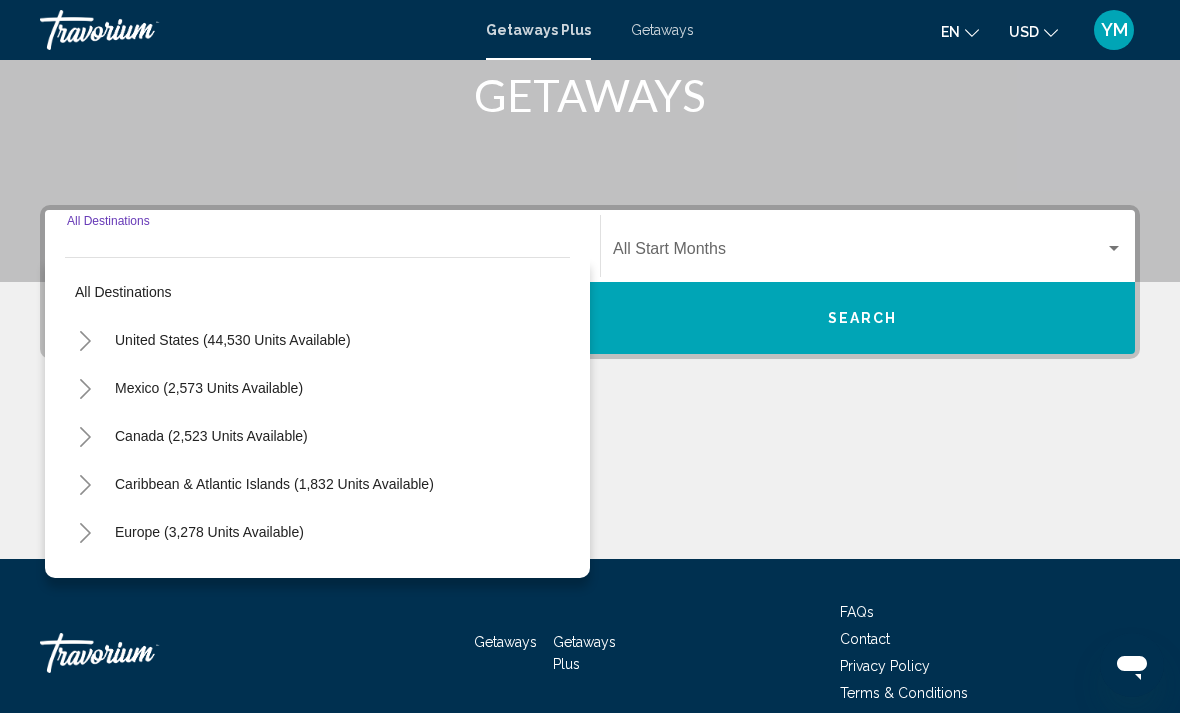 scroll, scrollTop: 345, scrollLeft: 0, axis: vertical 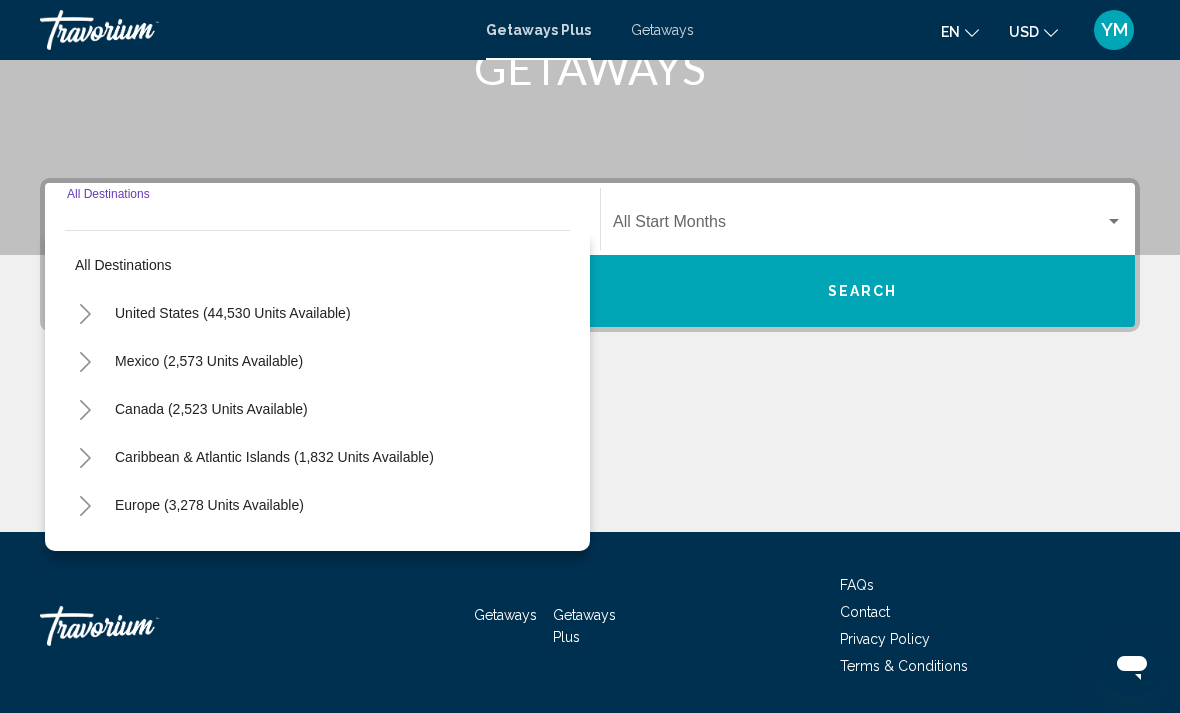 click on "United States (44,530 units available)" at bounding box center [209, 361] 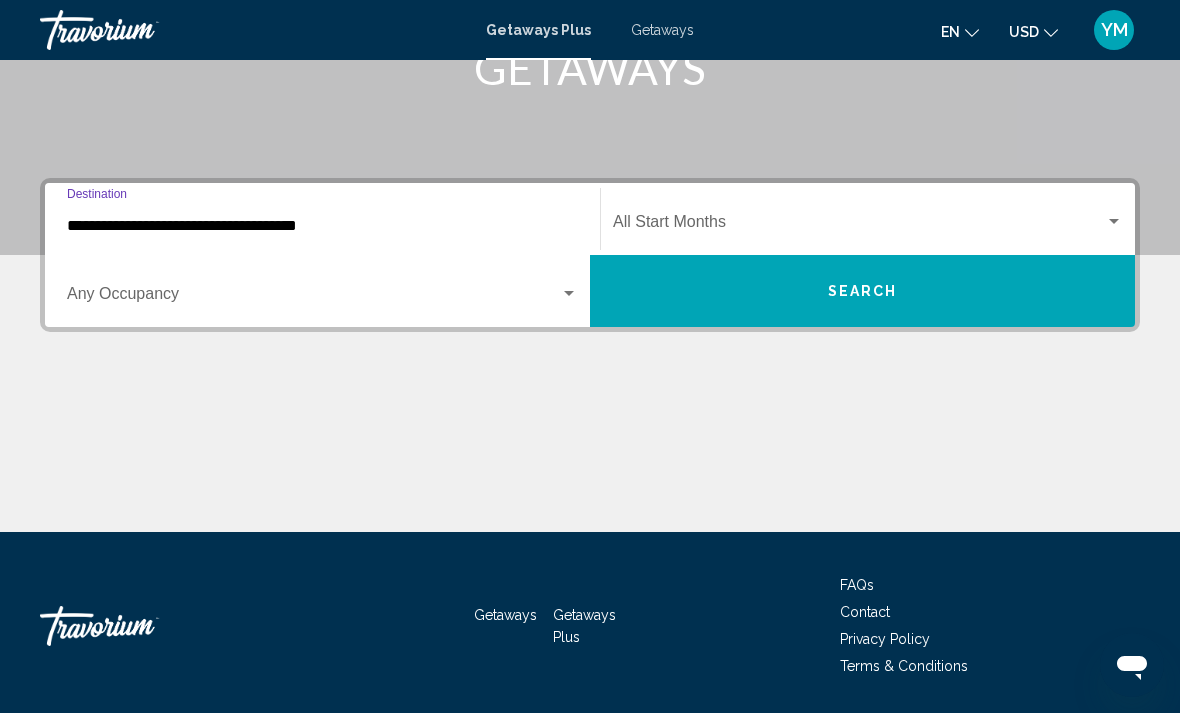 click at bounding box center (859, 226) 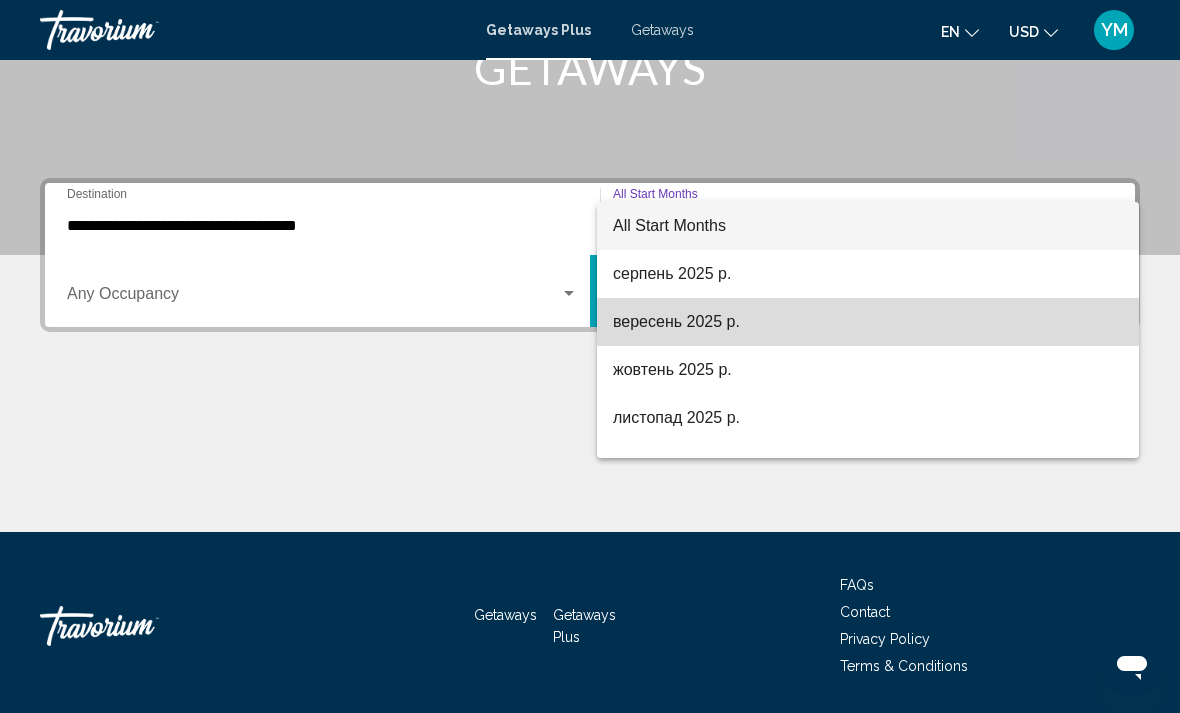 click on "вересень 2025 р." at bounding box center [868, 322] 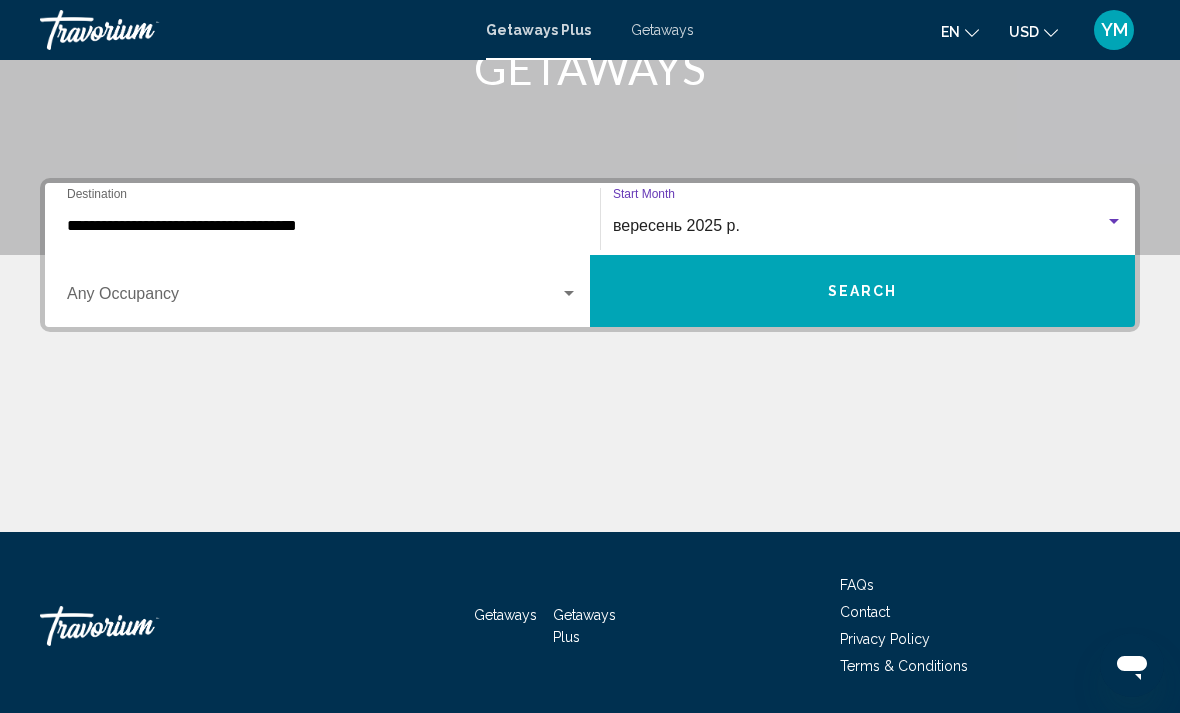 click on "Search" at bounding box center [862, 291] 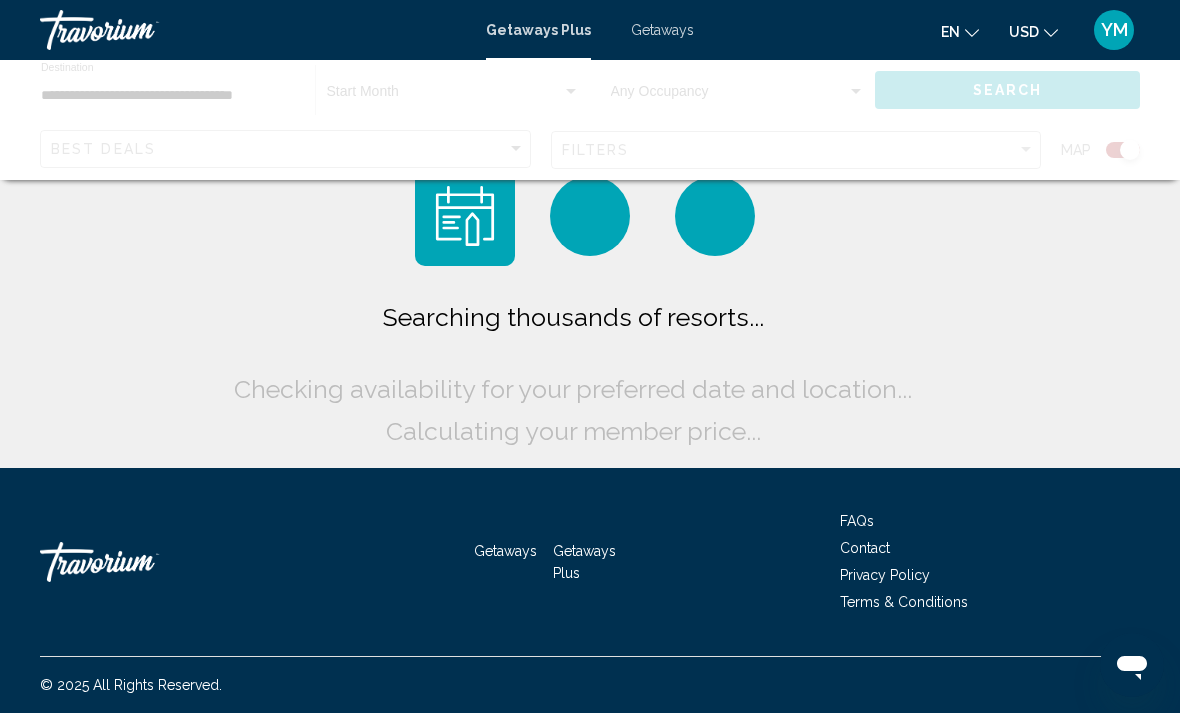 scroll, scrollTop: 0, scrollLeft: 0, axis: both 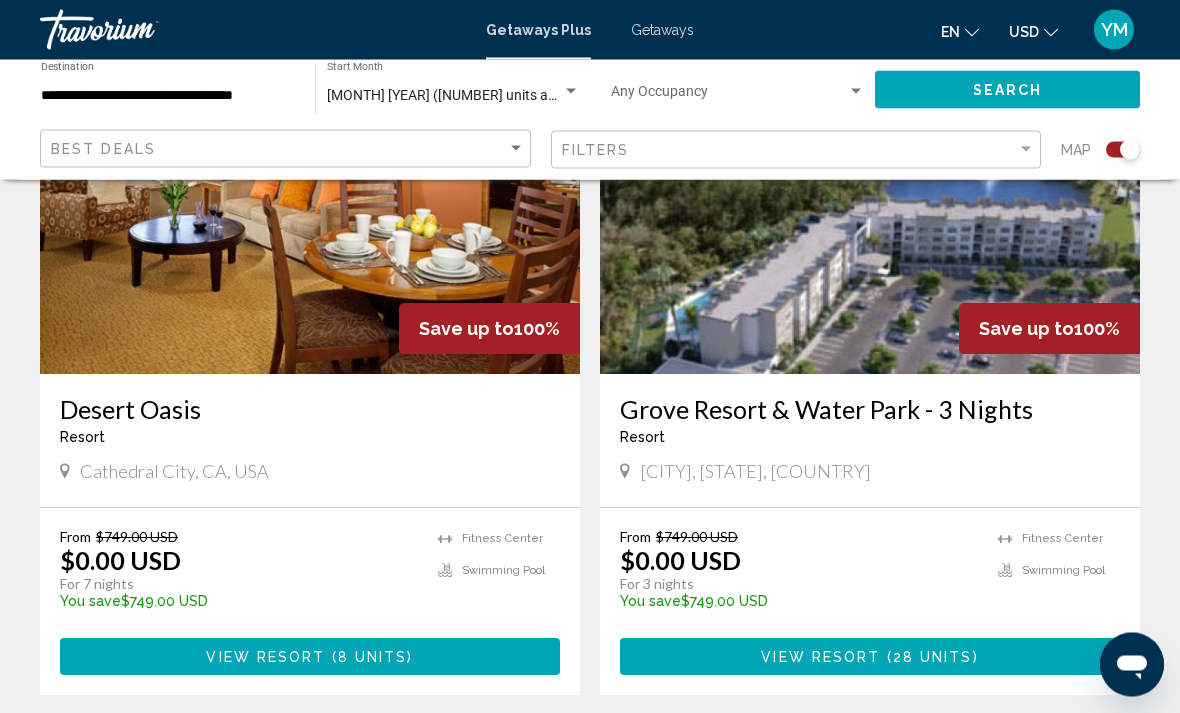 click on "Resort  -  This is an adults only resort" at bounding box center (310, 438) 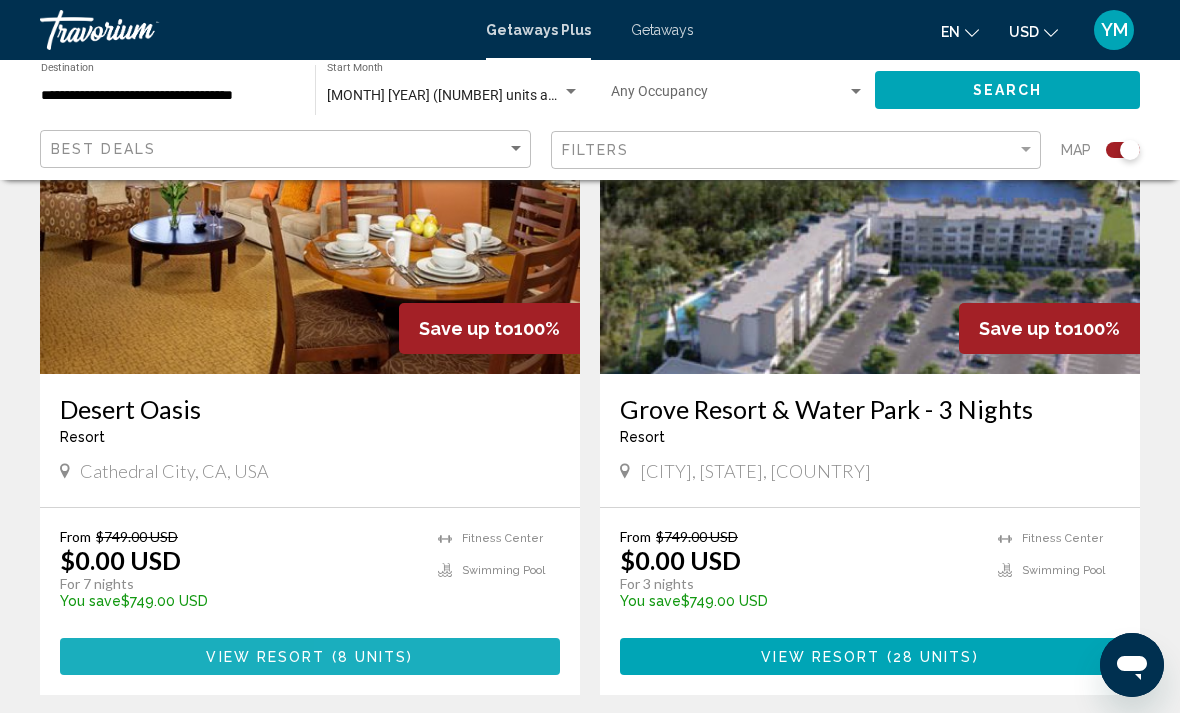 click on "8 units" at bounding box center [373, 657] 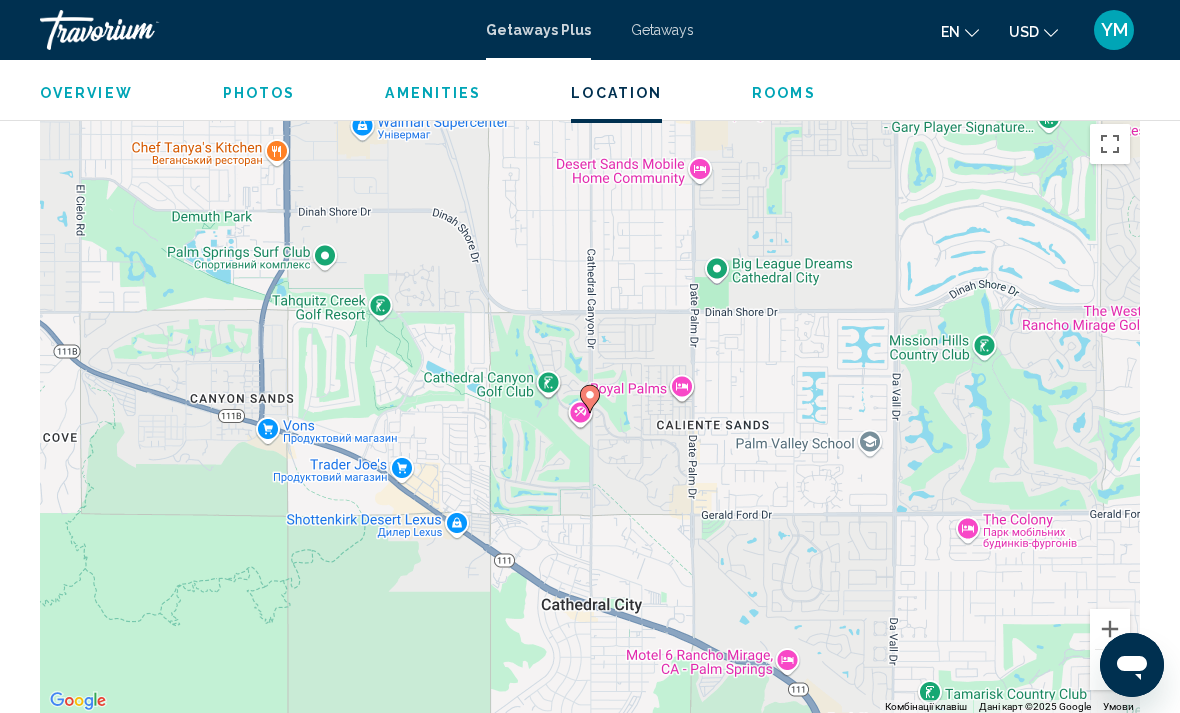 scroll, scrollTop: 3277, scrollLeft: 0, axis: vertical 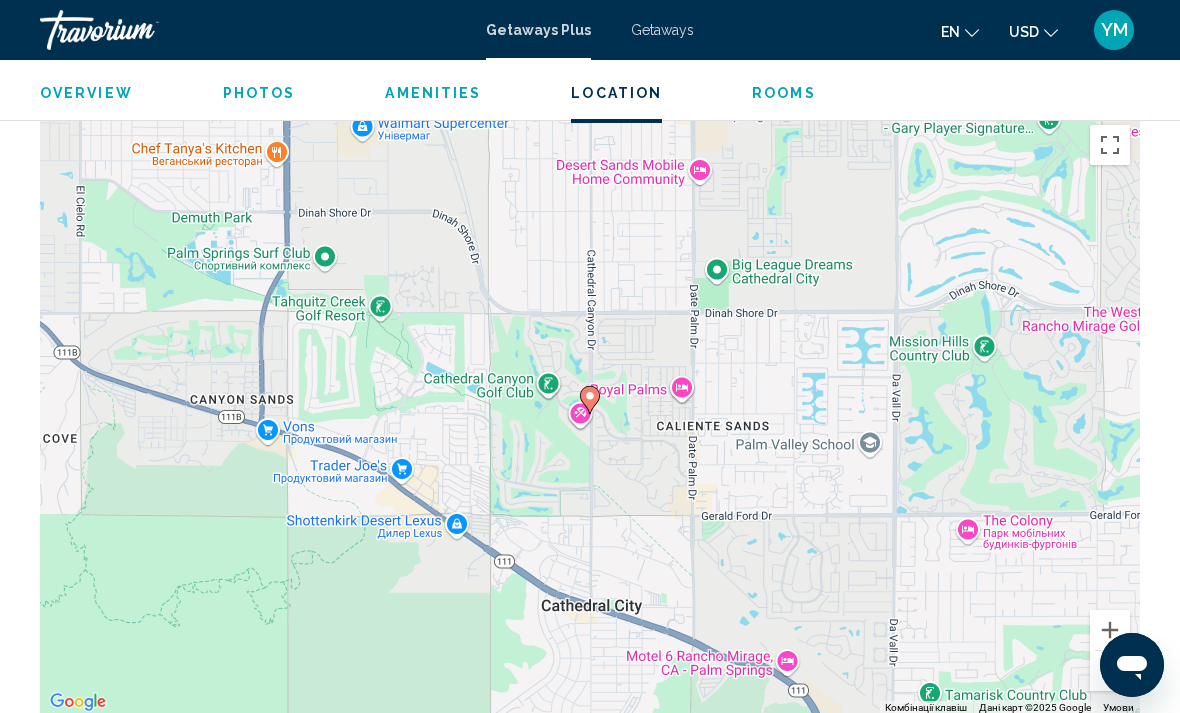 click at bounding box center (1110, 671) 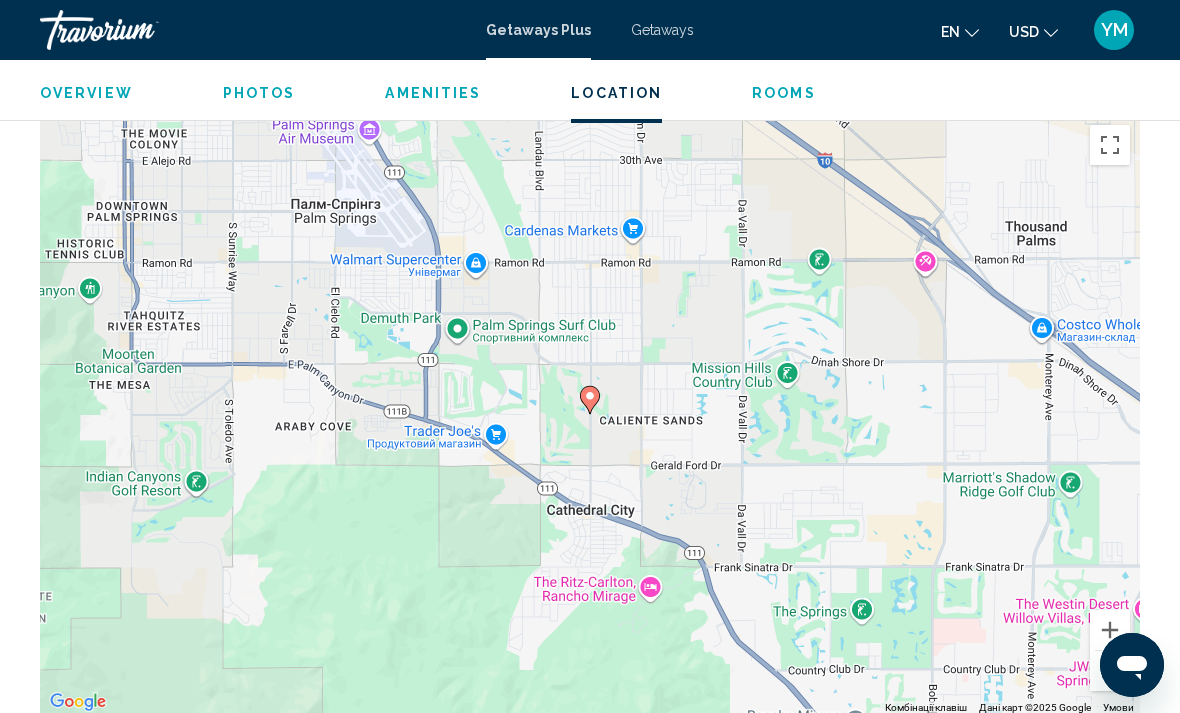 click at bounding box center [1110, 671] 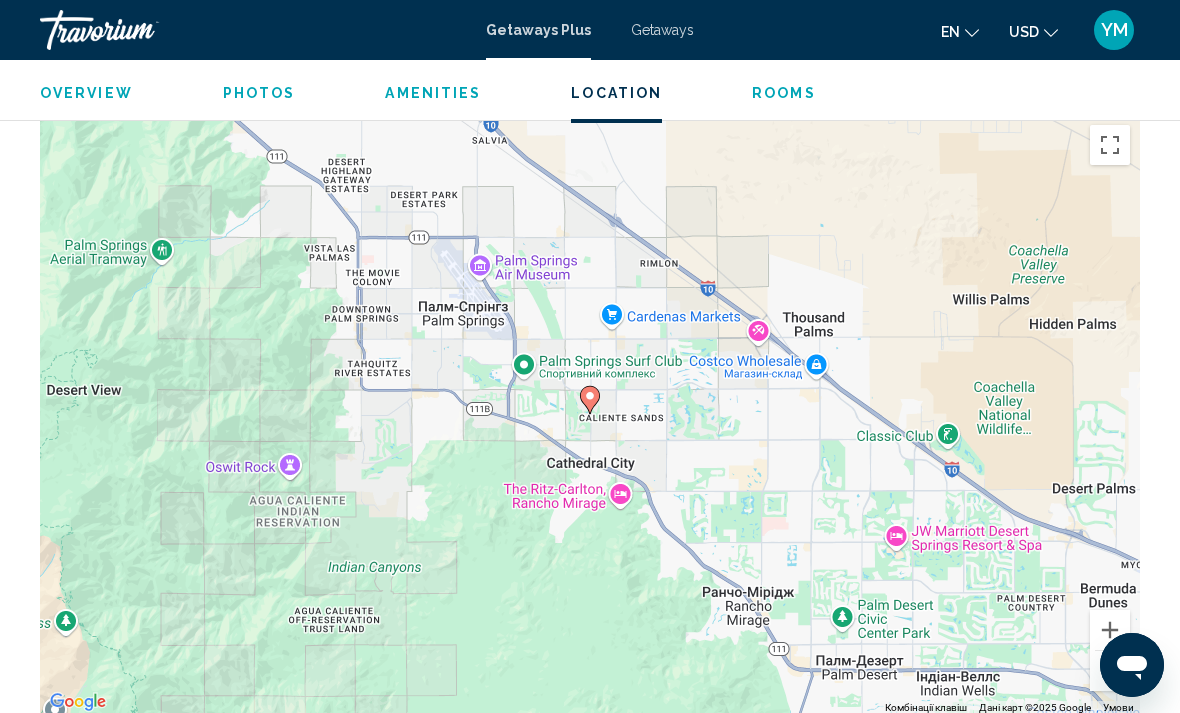 click at bounding box center [1110, 671] 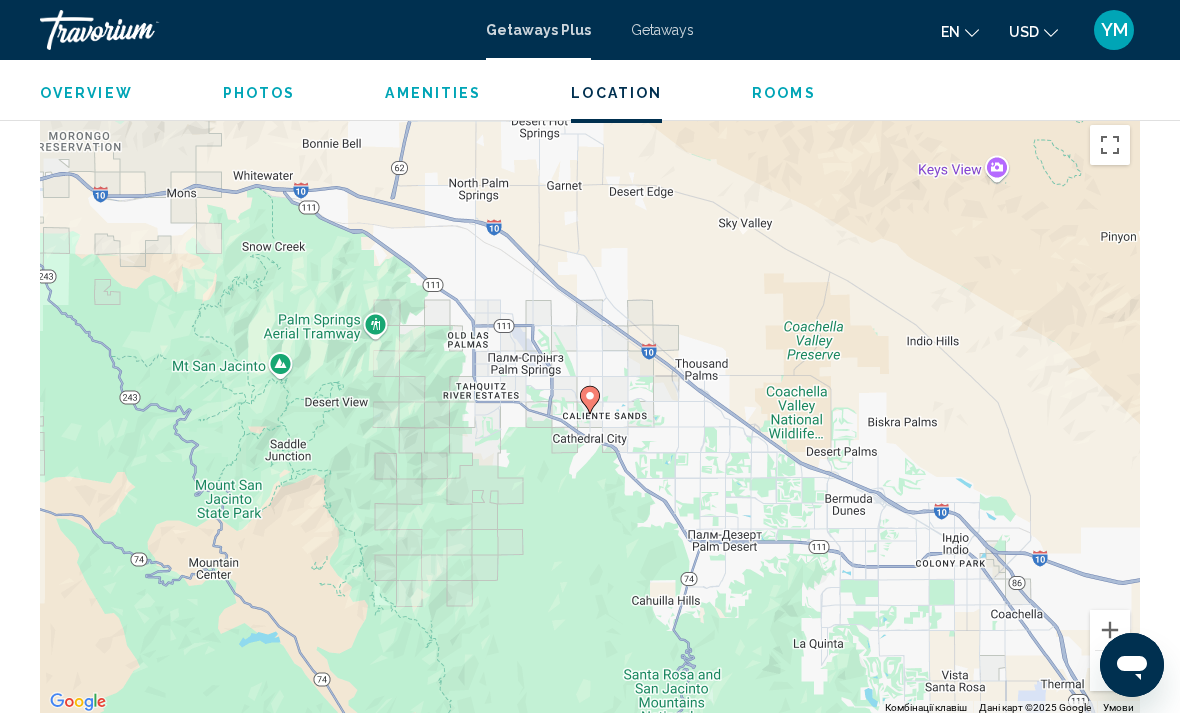 click at bounding box center [1110, 671] 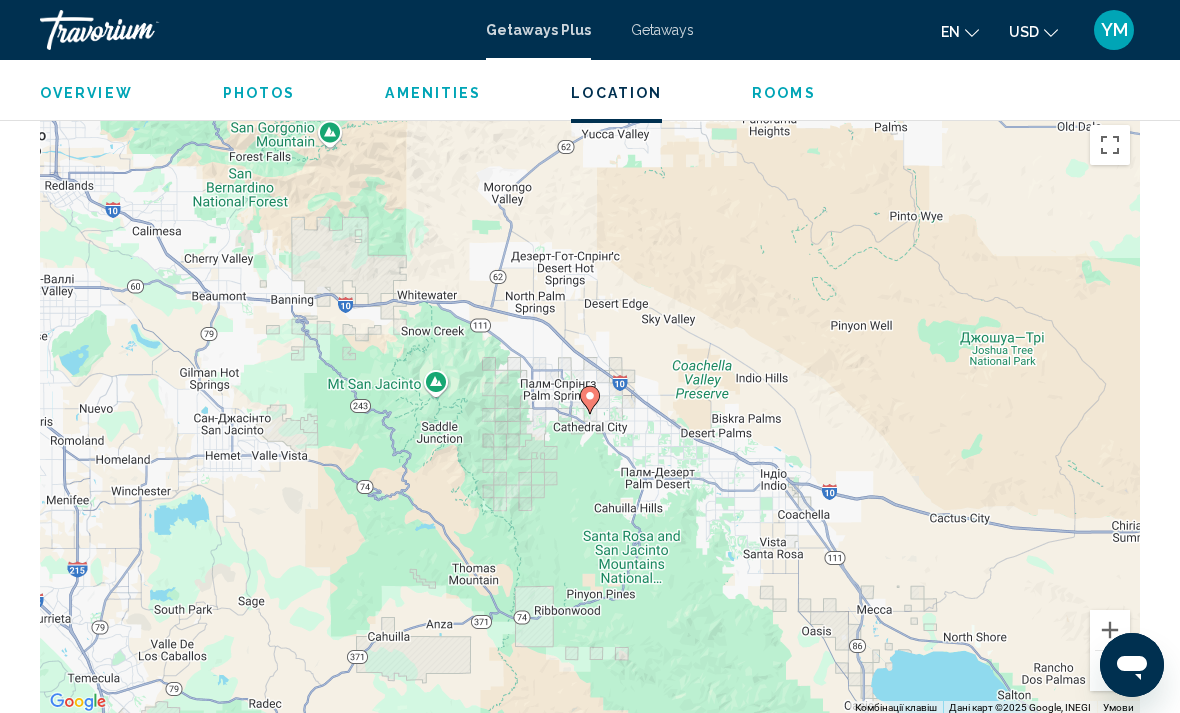 click at bounding box center (1110, 671) 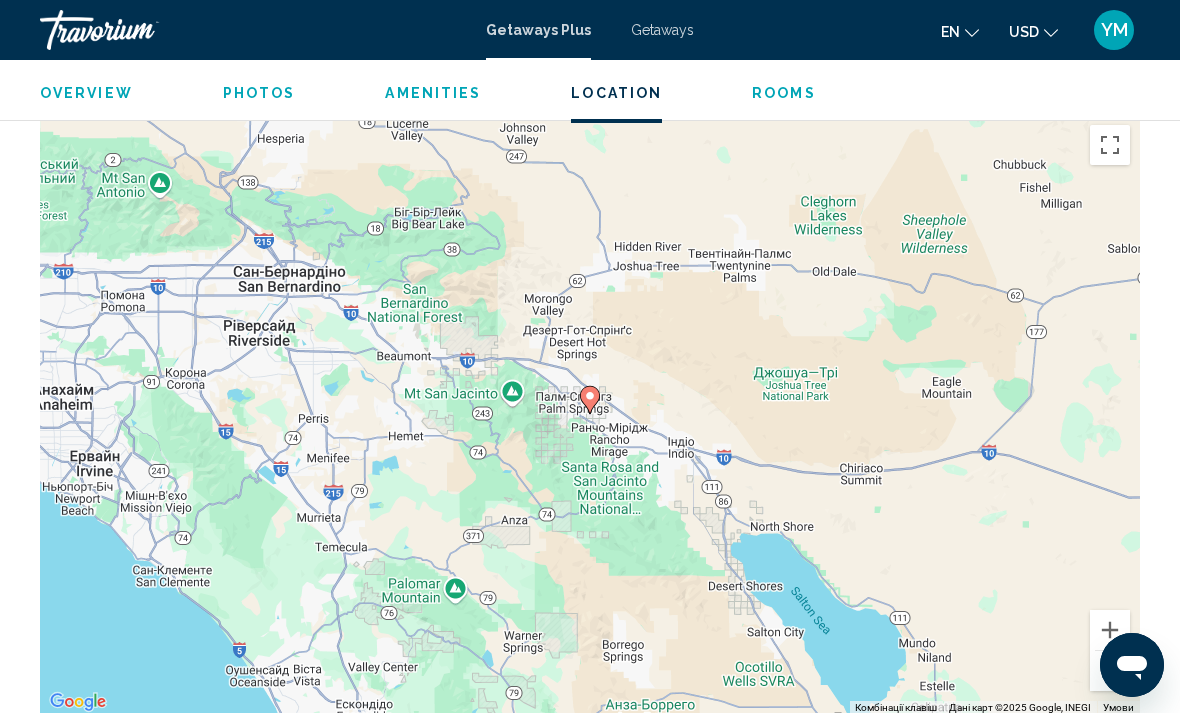 click at bounding box center [1110, 671] 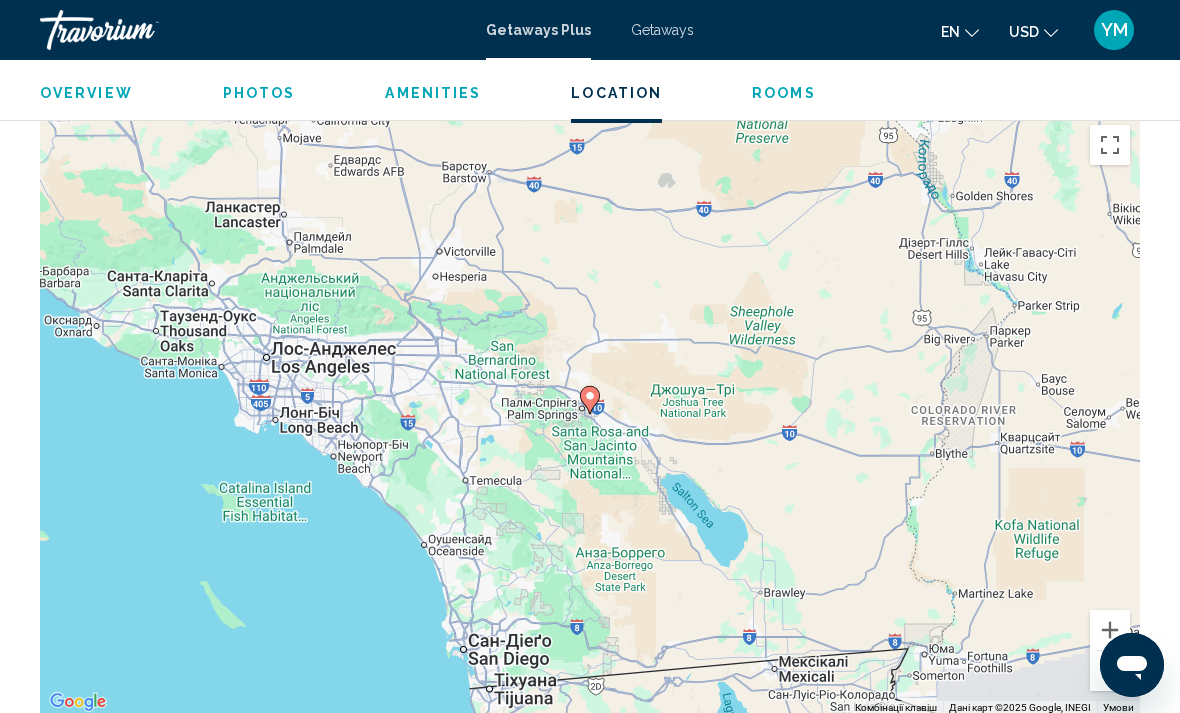 click at bounding box center [1110, 630] 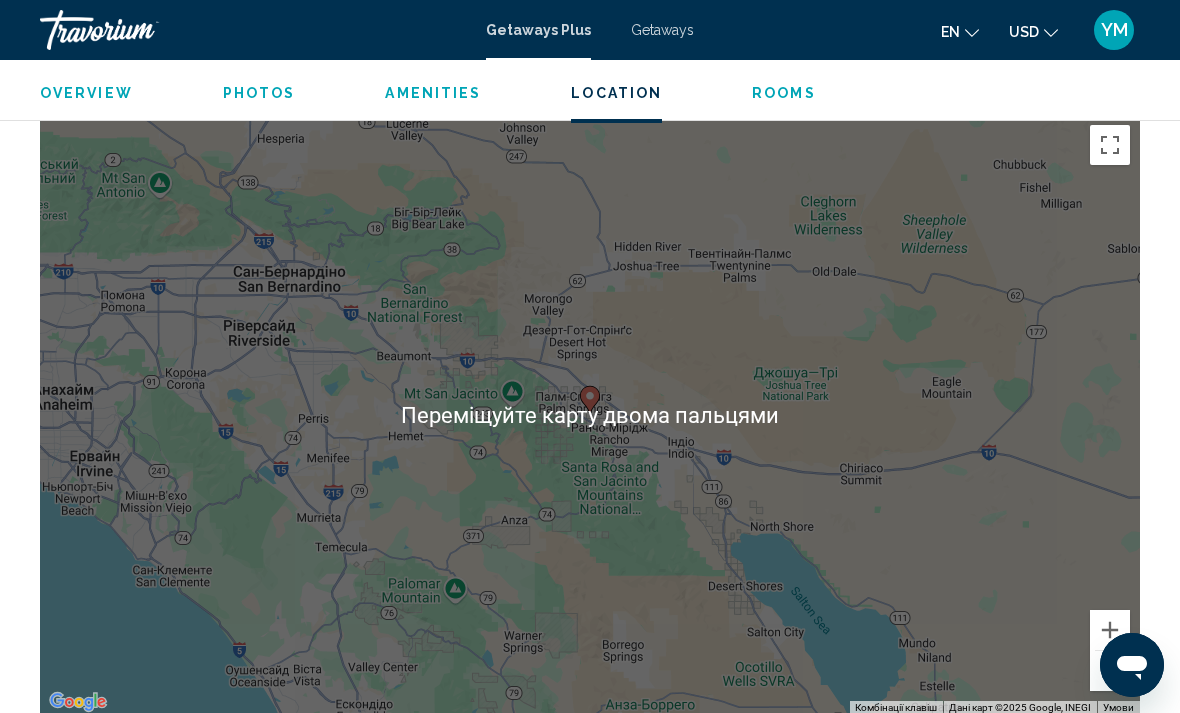 scroll, scrollTop: 3275, scrollLeft: 0, axis: vertical 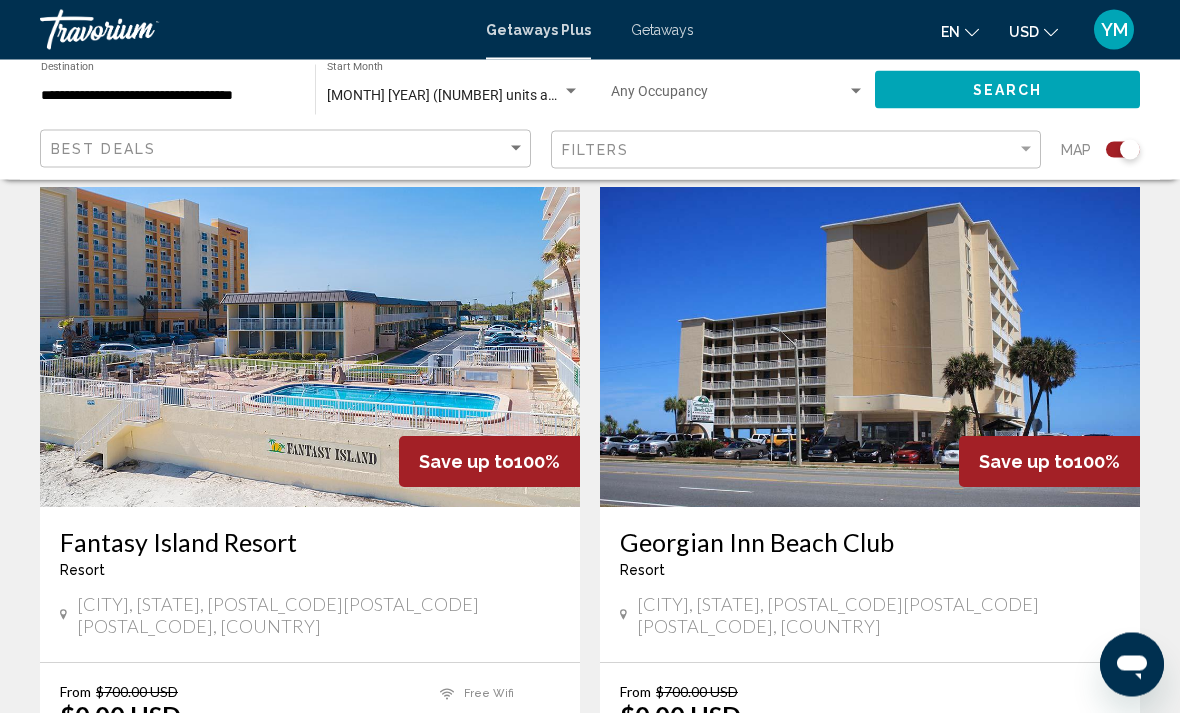 click at bounding box center [310, 348] 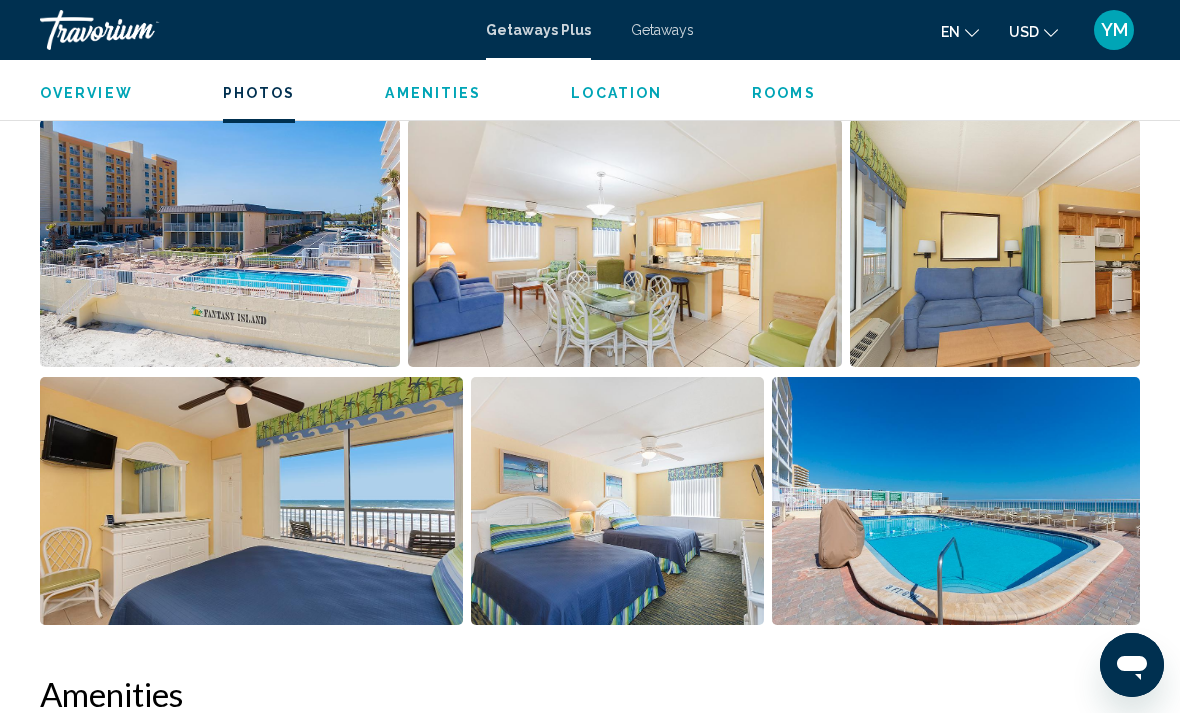 scroll, scrollTop: 1302, scrollLeft: 0, axis: vertical 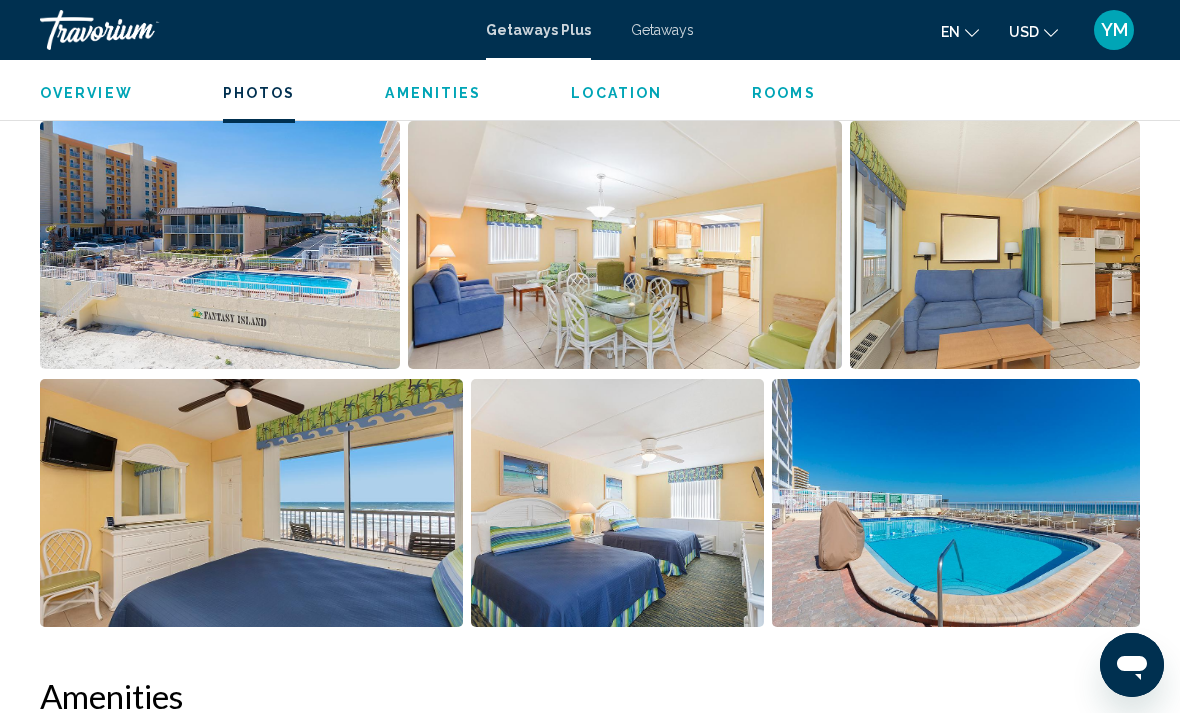 click at bounding box center [220, 245] 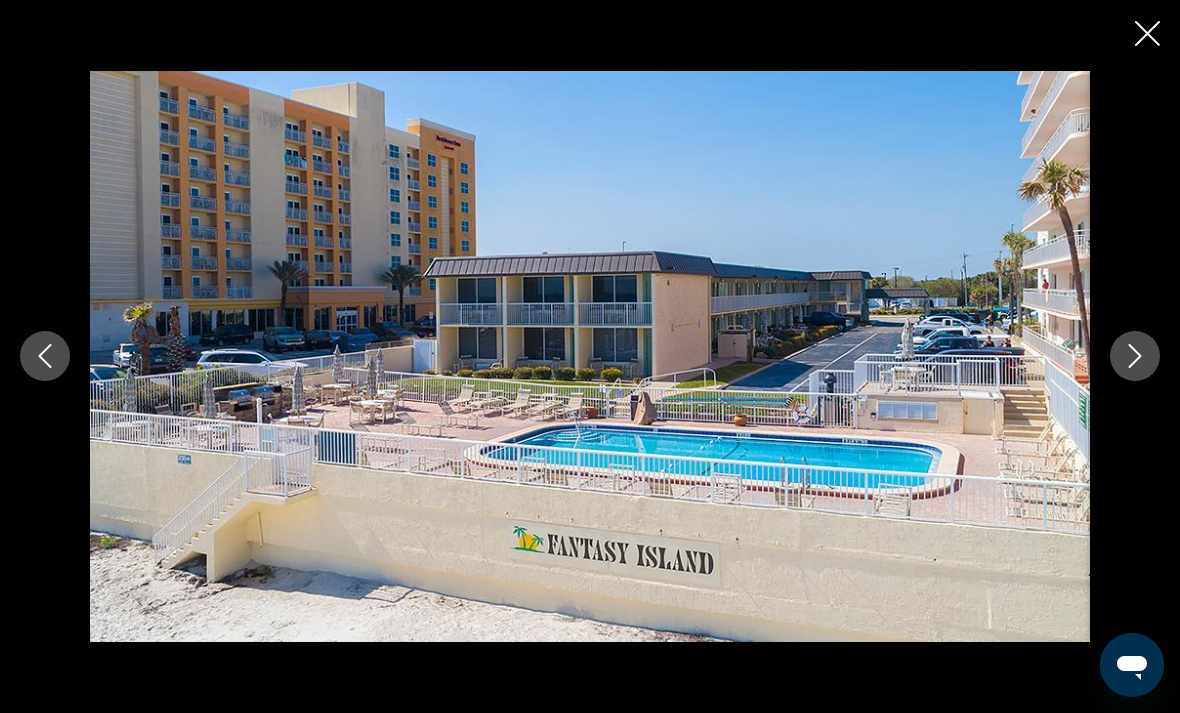 click at bounding box center (1135, 356) 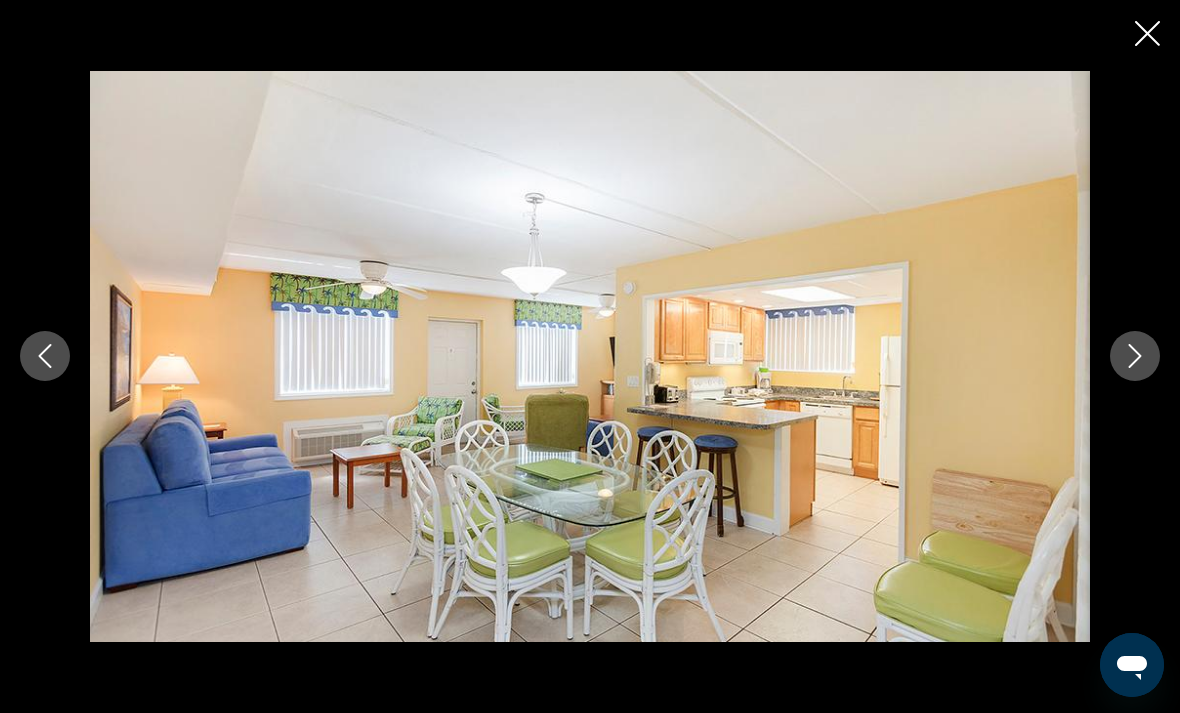 click 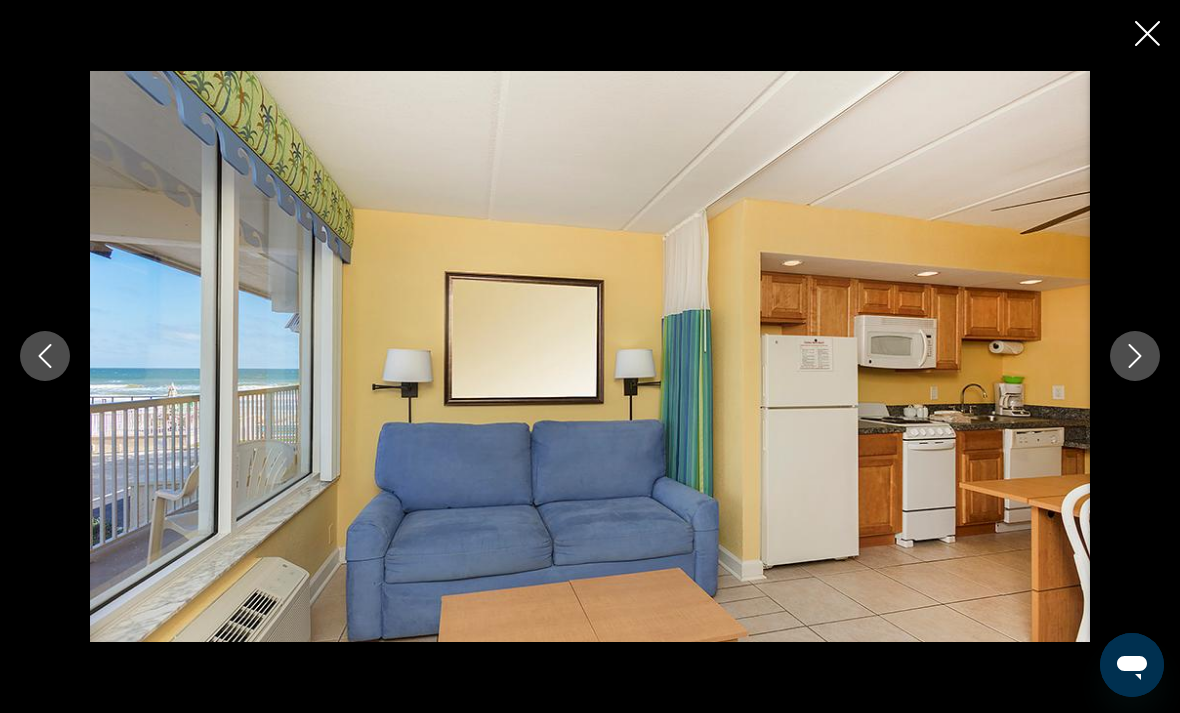 click 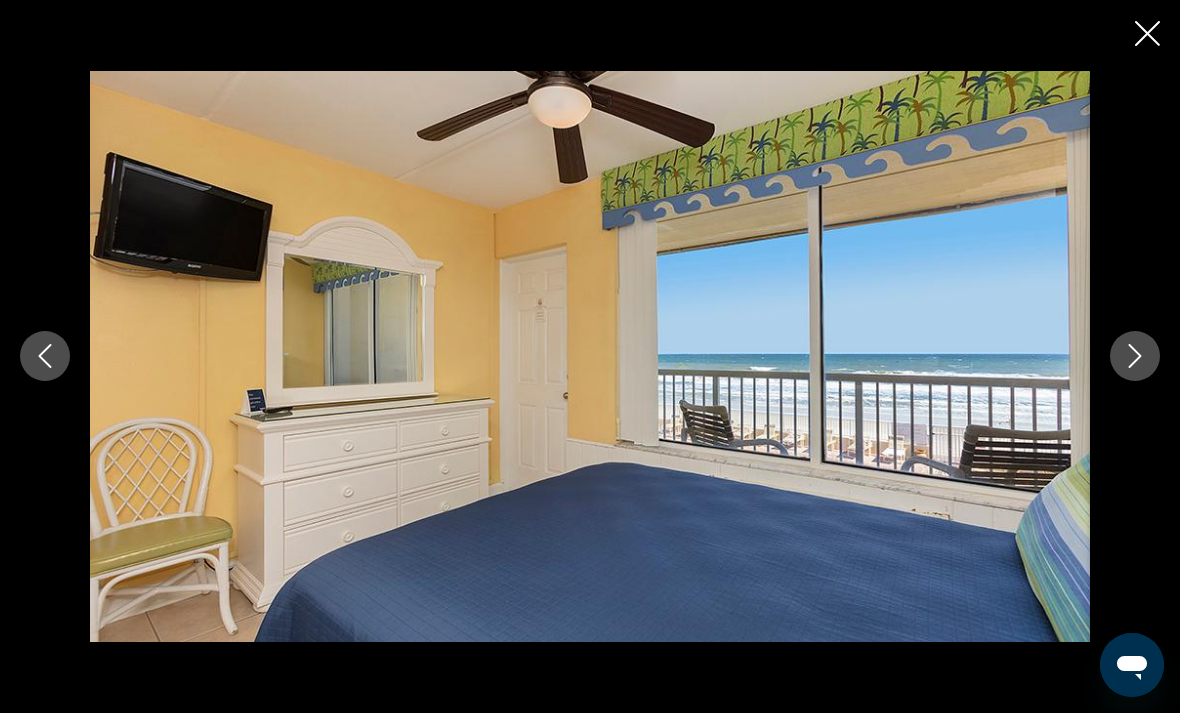 click 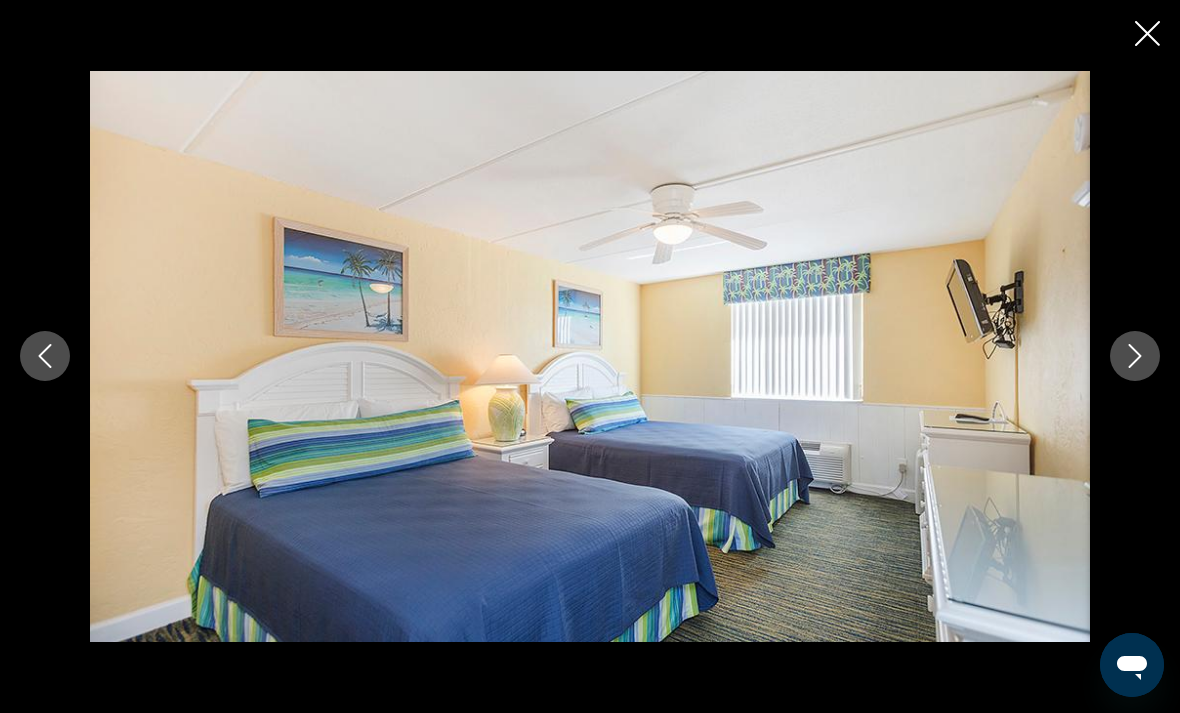 click at bounding box center (1135, 356) 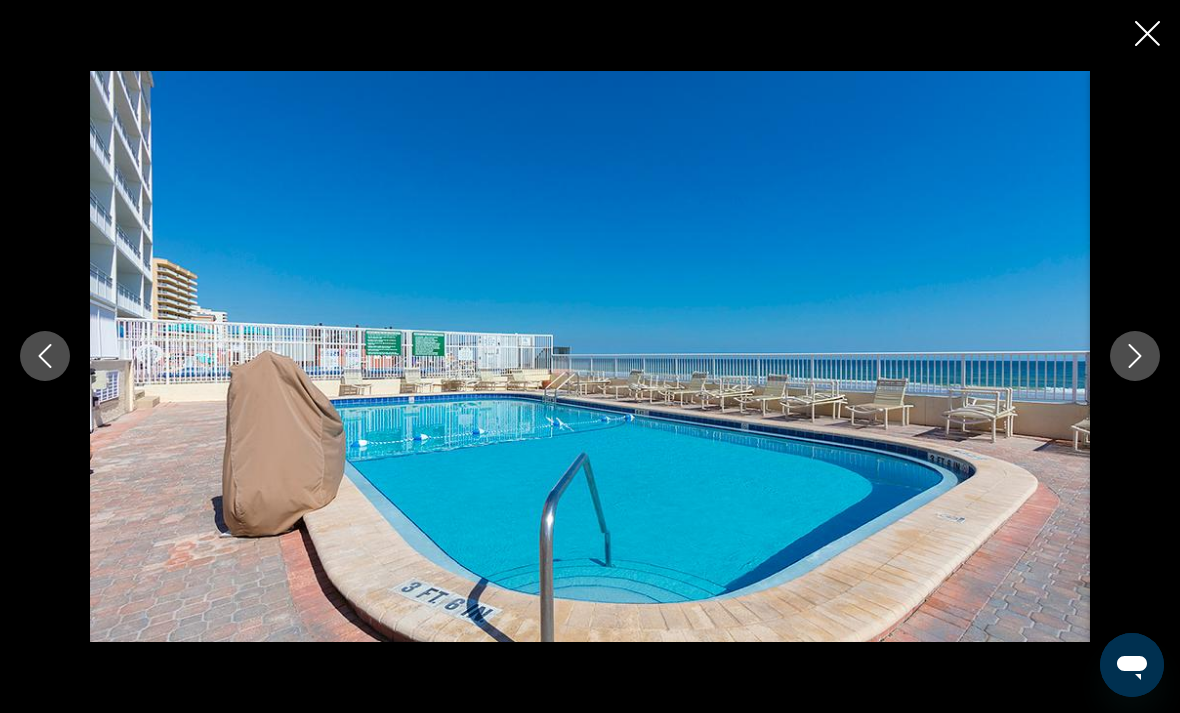 click 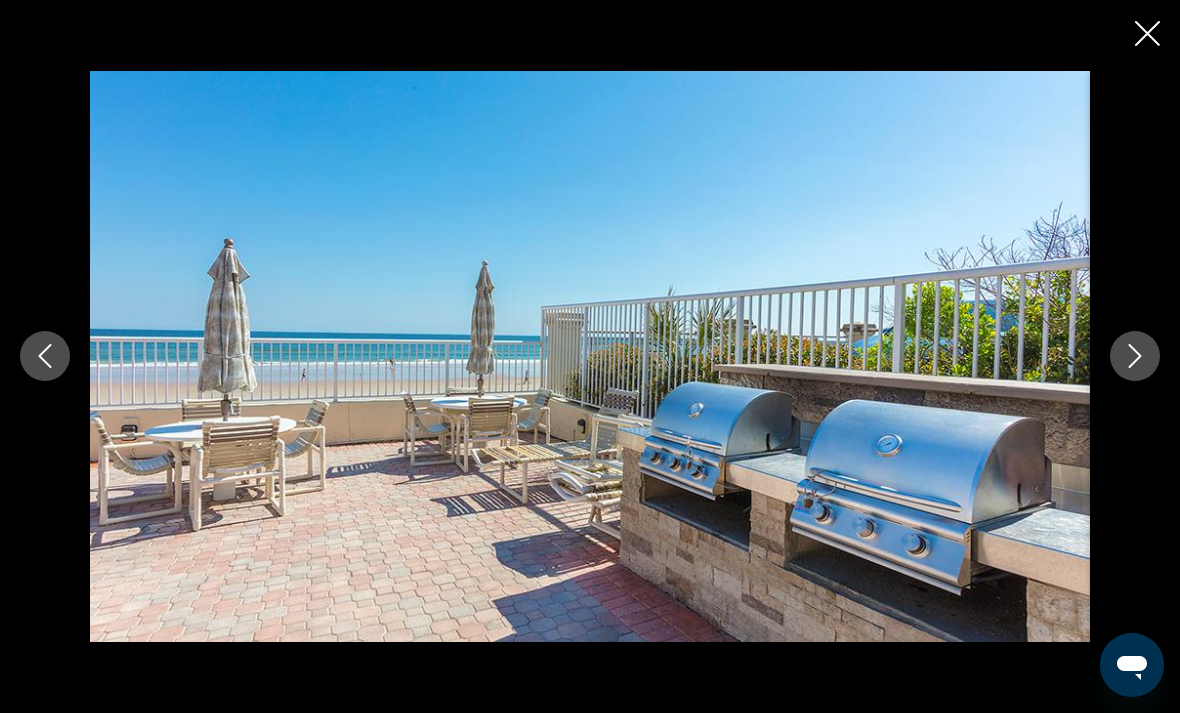 click 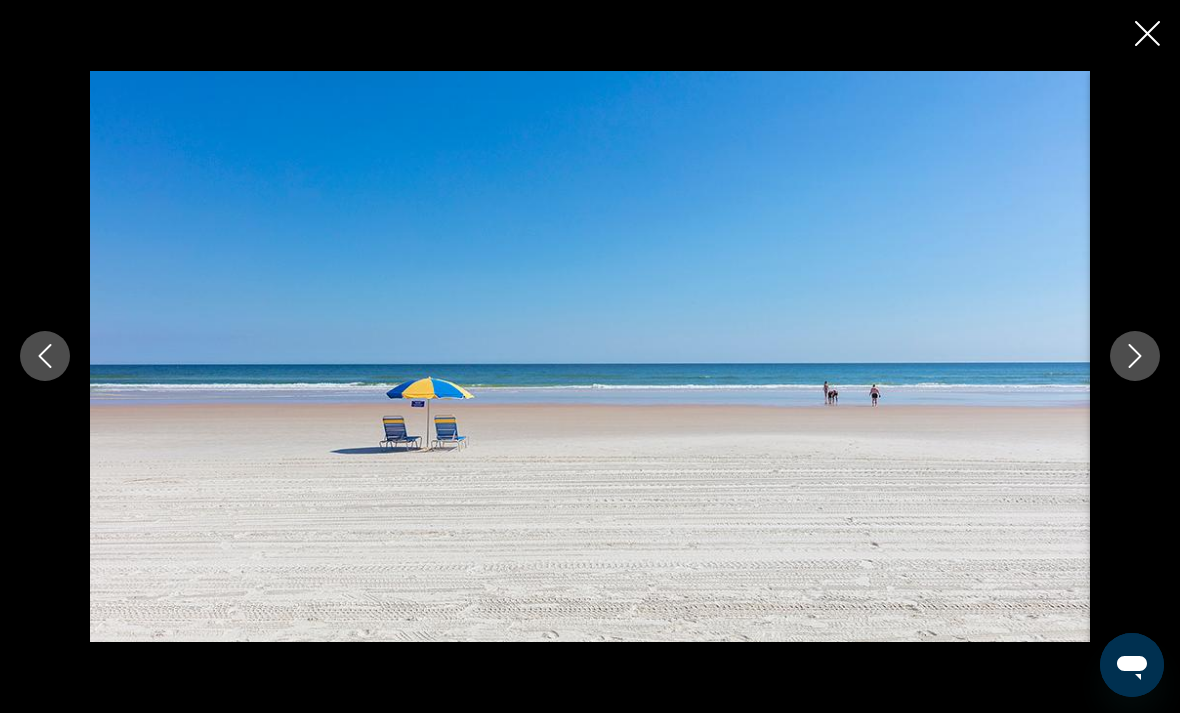 click 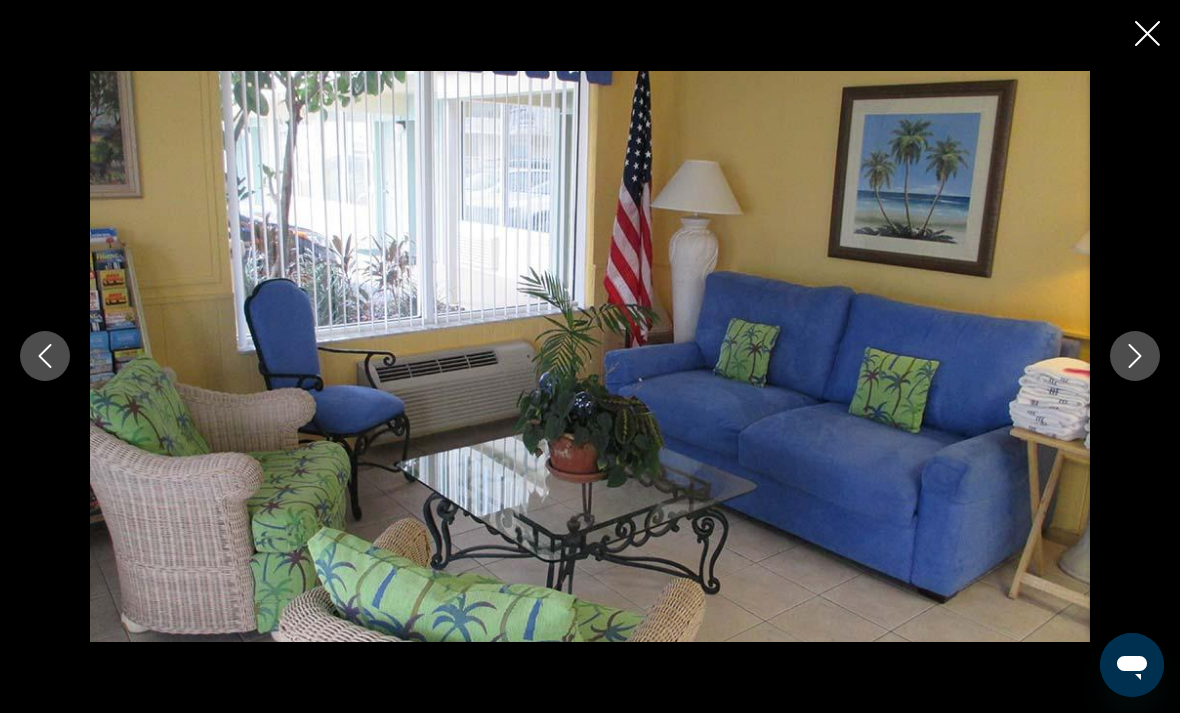 click at bounding box center [1135, 356] 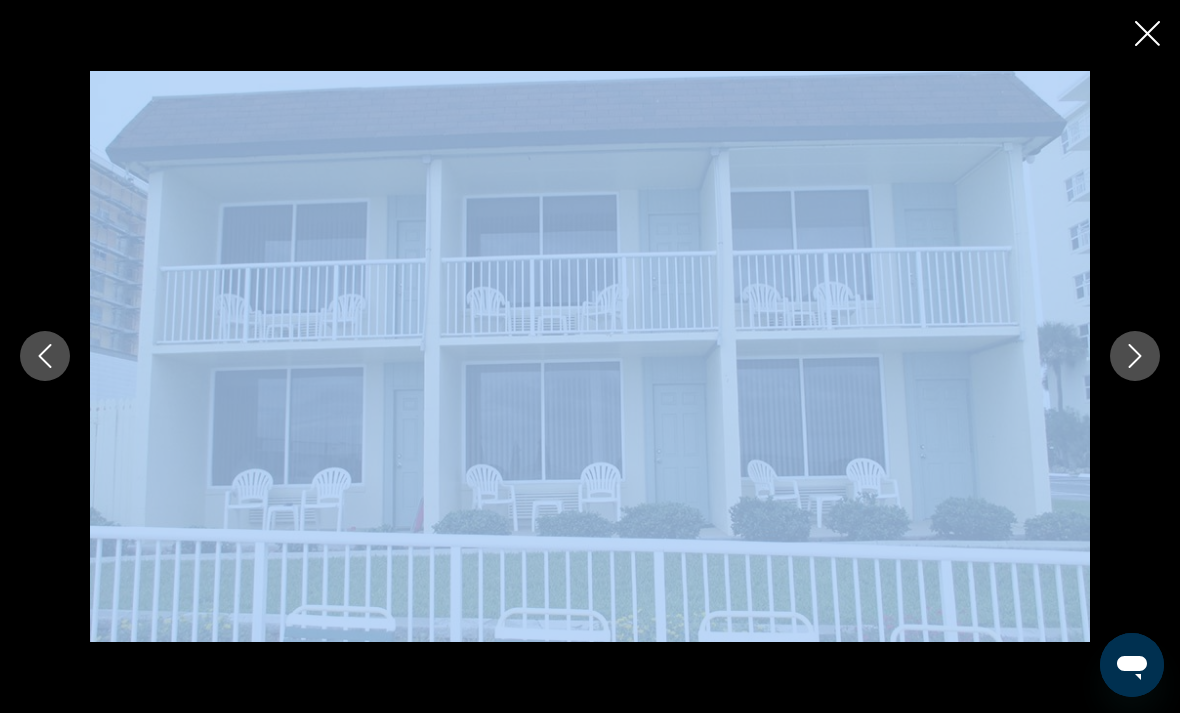 click at bounding box center (1135, 356) 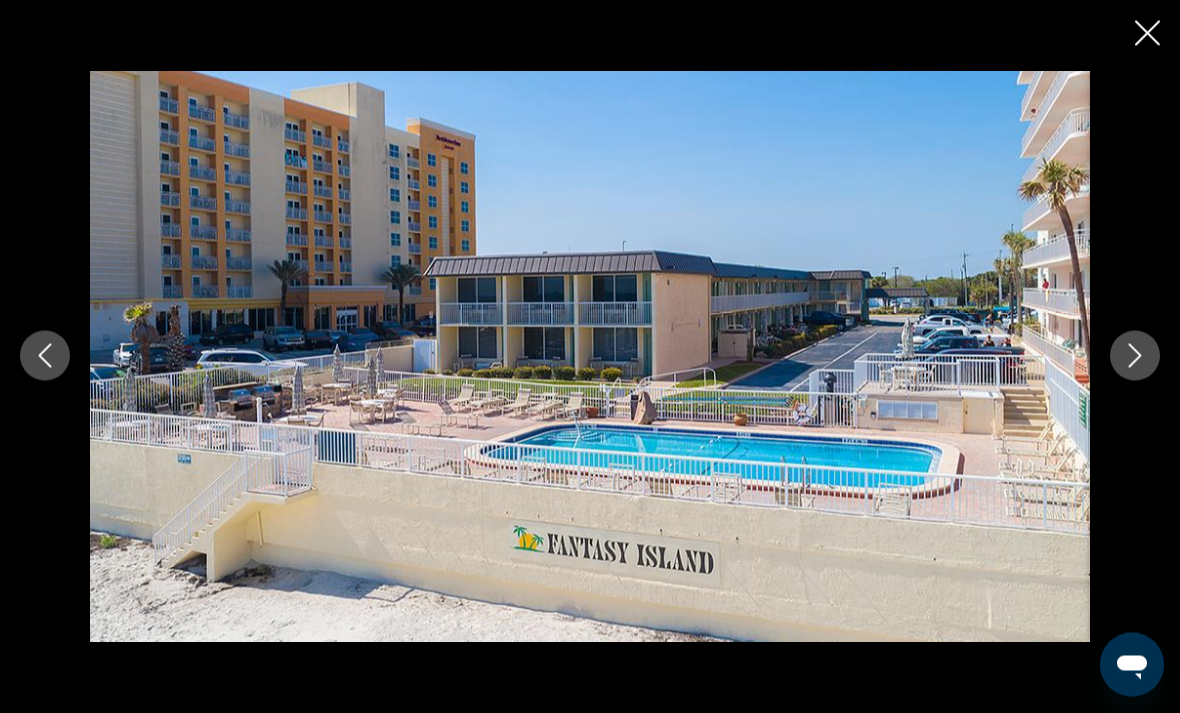 scroll, scrollTop: 2727, scrollLeft: 0, axis: vertical 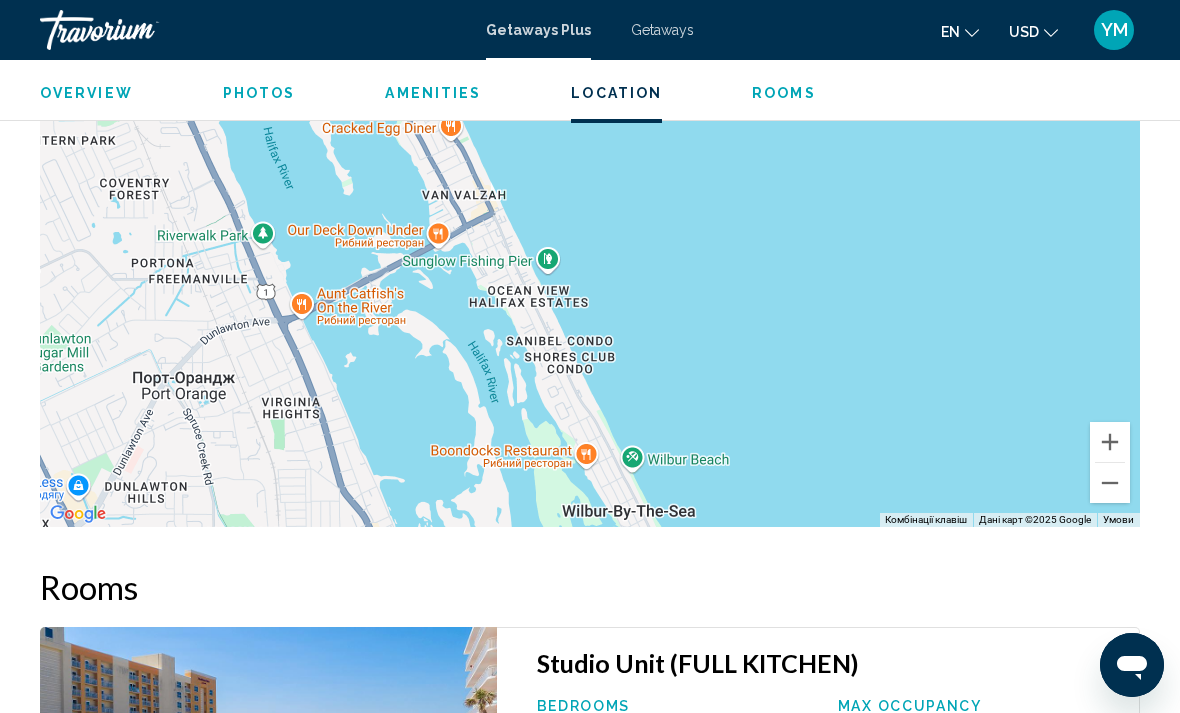 click at bounding box center [1110, 483] 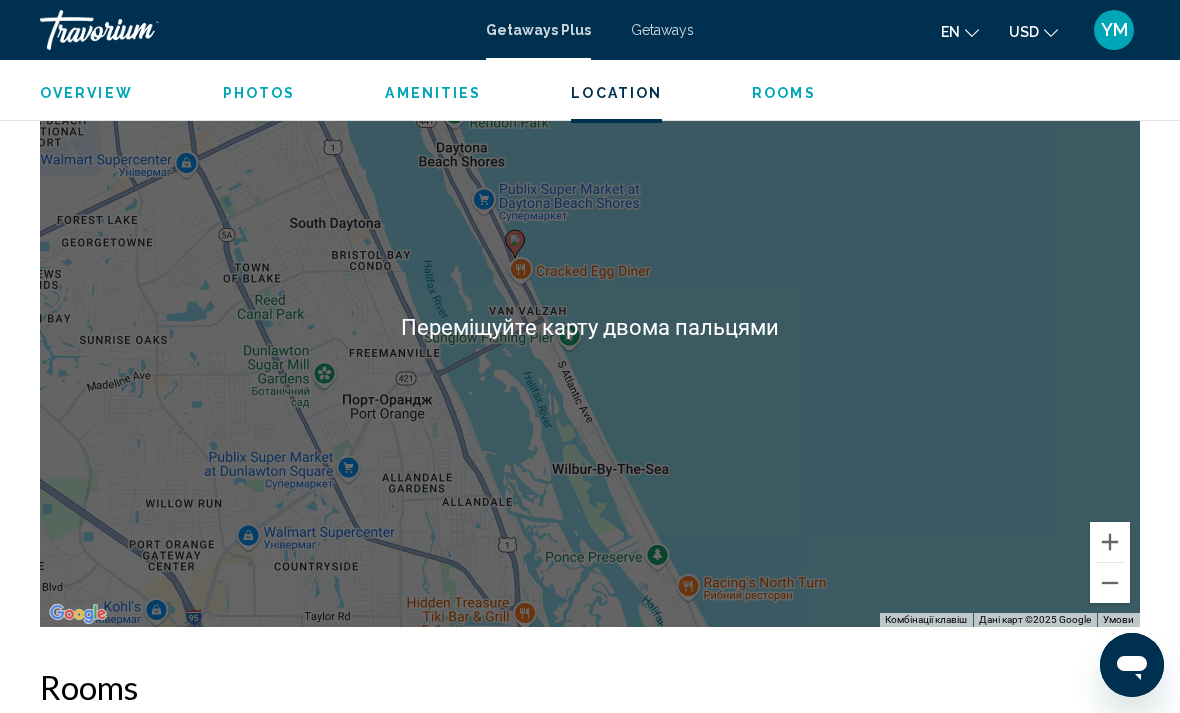 scroll, scrollTop: 2906, scrollLeft: 0, axis: vertical 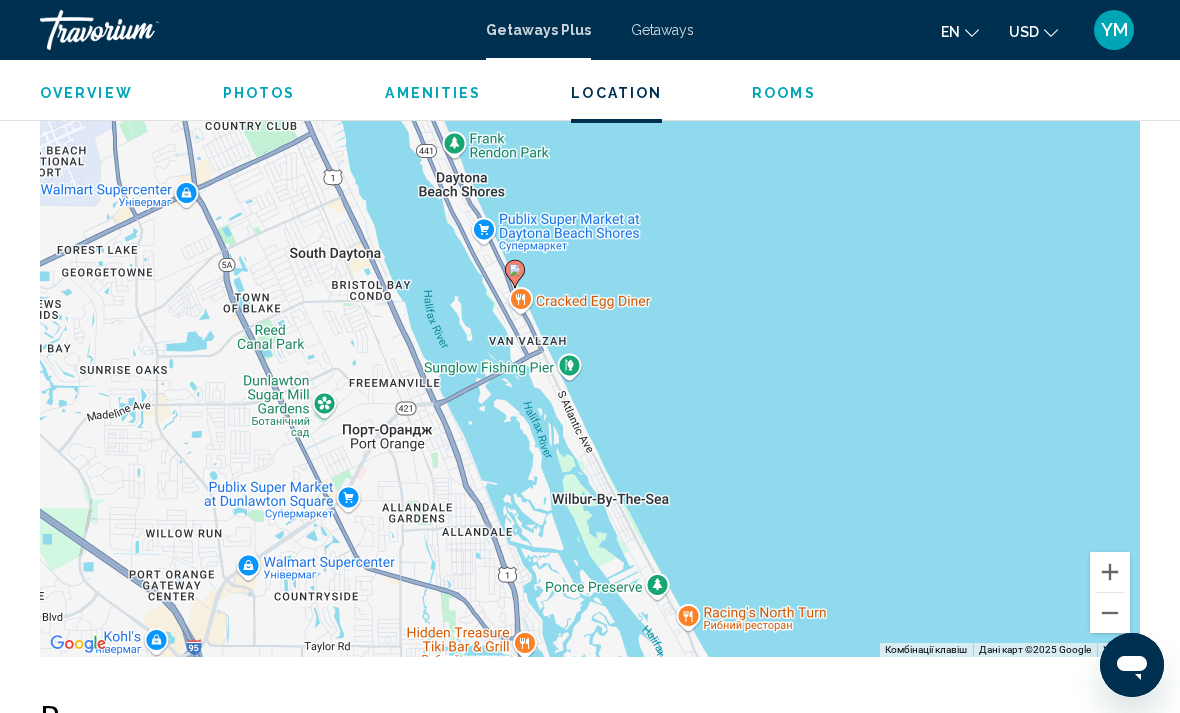 click at bounding box center (1110, 572) 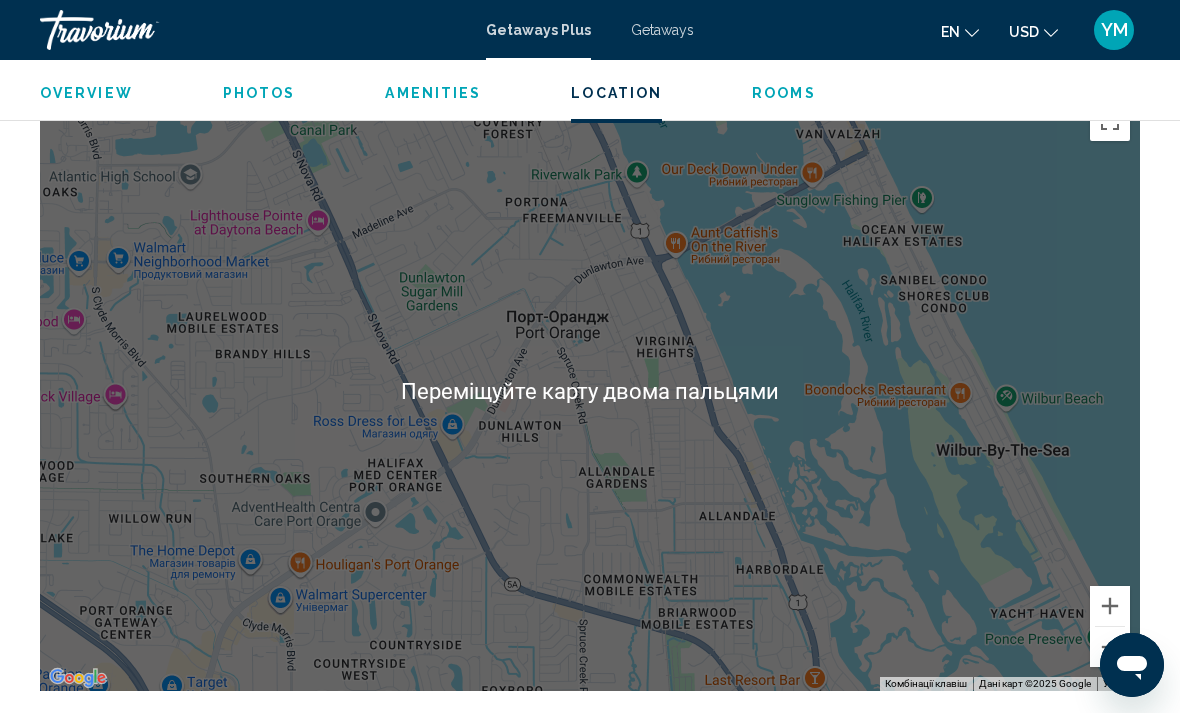 scroll, scrollTop: 2847, scrollLeft: 0, axis: vertical 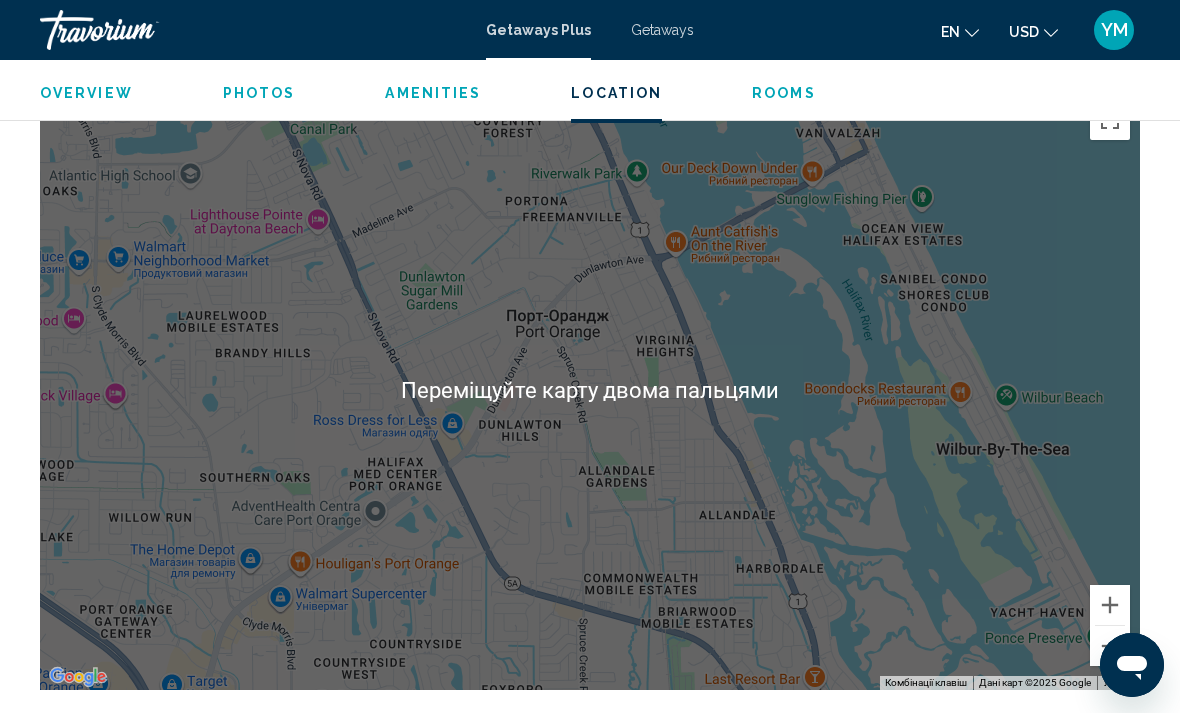 click on "Увімкніть режим перетягування за допомогою клавіатури, натиснувши Alt + Enter. Після цього переміщуйте маркер, використовуючи клавіші зі стрілками. Щоб завершити, натисніть клавішу Enter. Щоб скасувати, натисніть Escape." at bounding box center [590, 390] 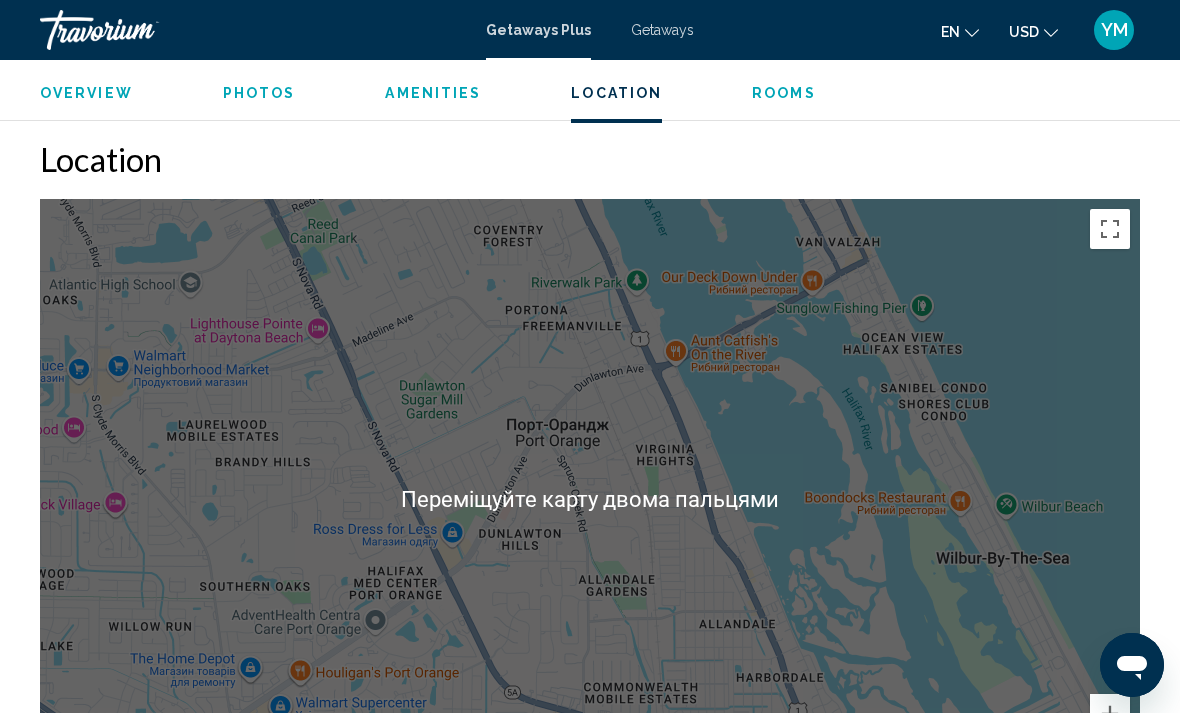 scroll, scrollTop: 2732, scrollLeft: 0, axis: vertical 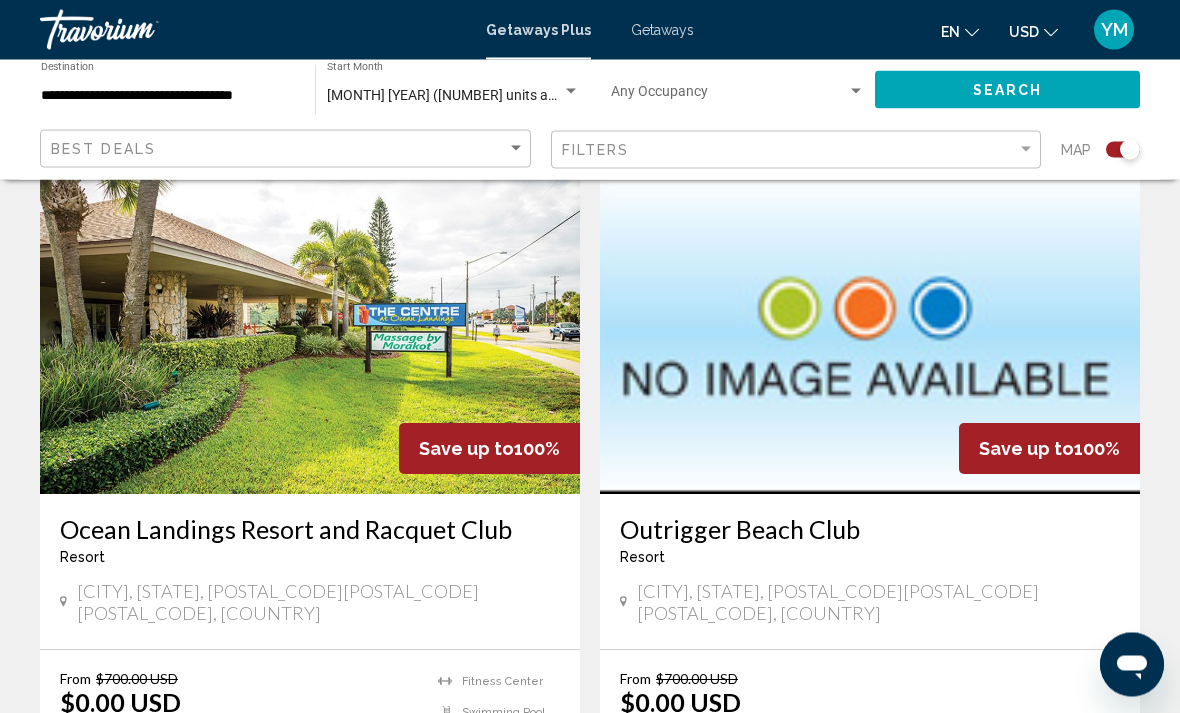 click at bounding box center (310, 335) 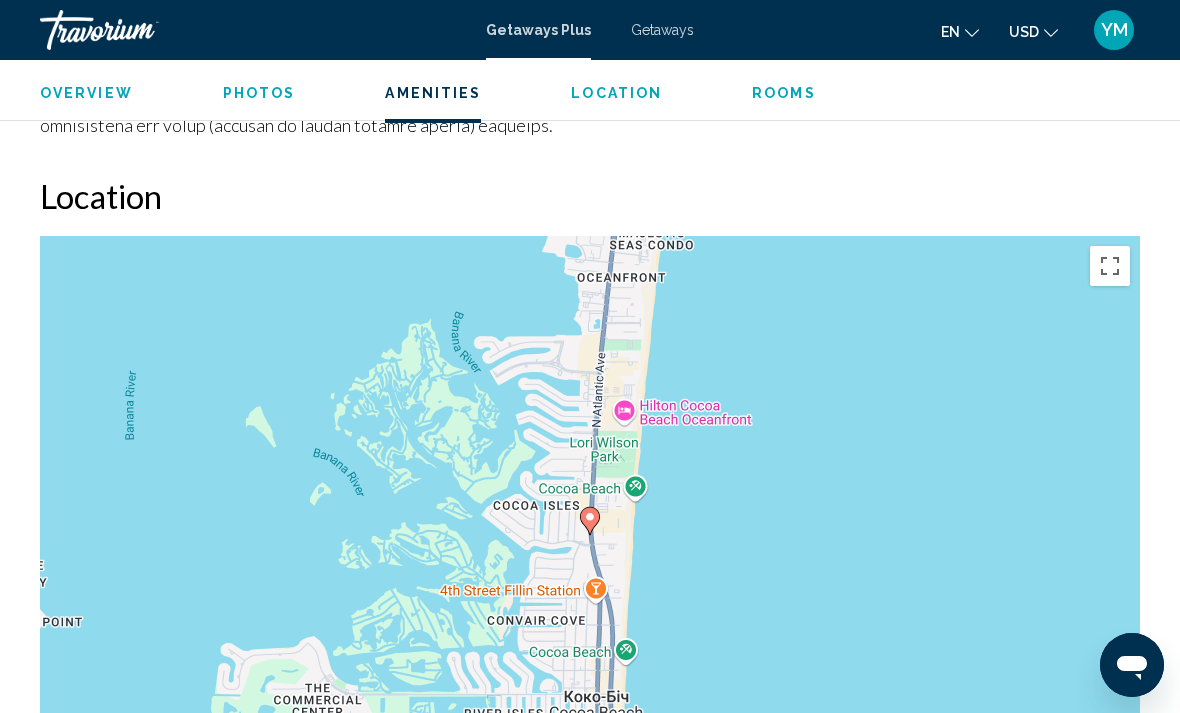 scroll, scrollTop: 2800, scrollLeft: 0, axis: vertical 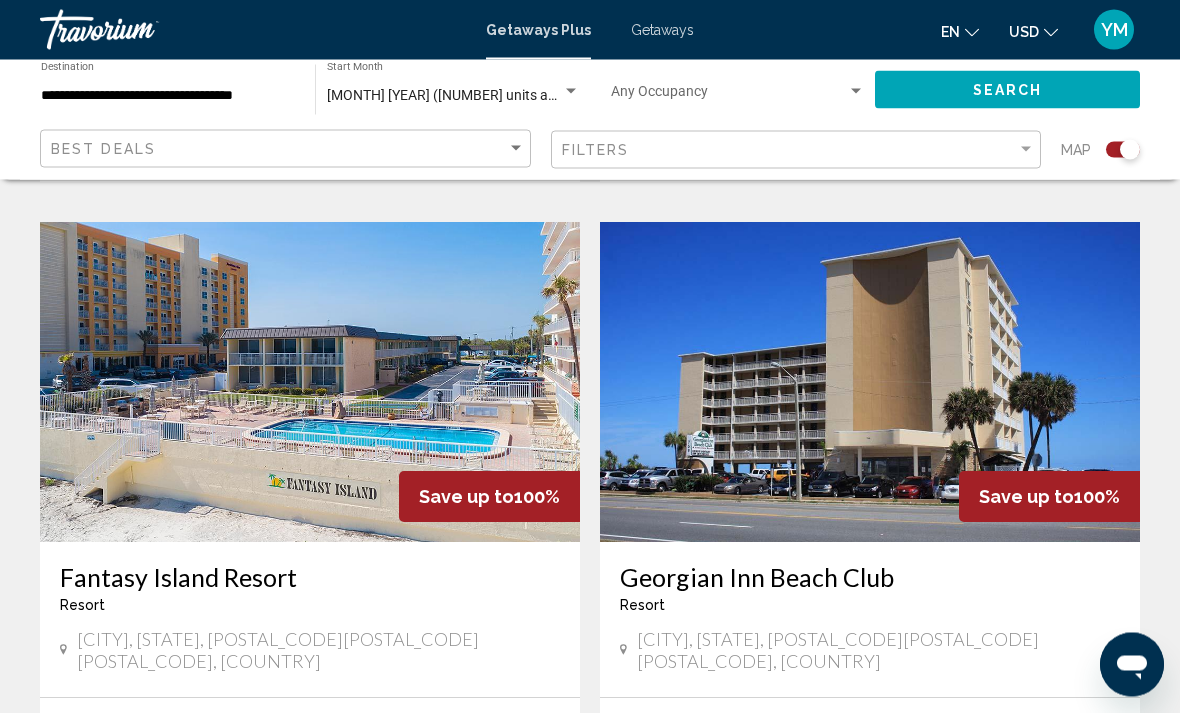 click at bounding box center (870, 383) 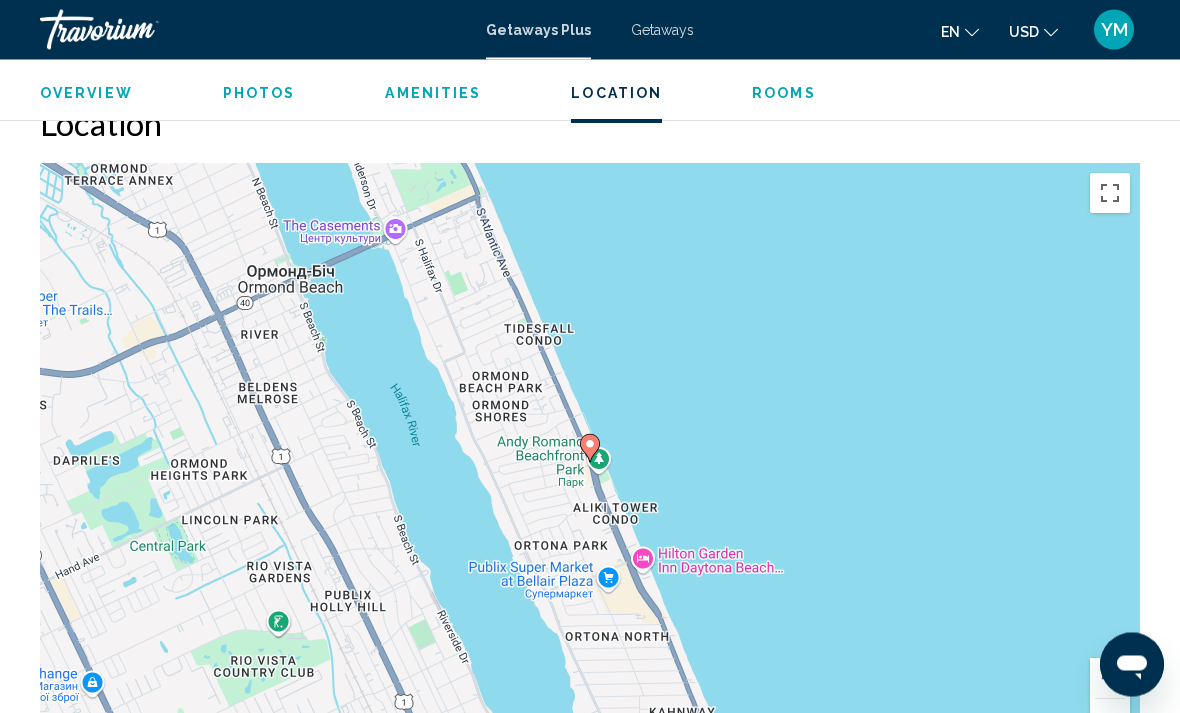 scroll, scrollTop: 2604, scrollLeft: 0, axis: vertical 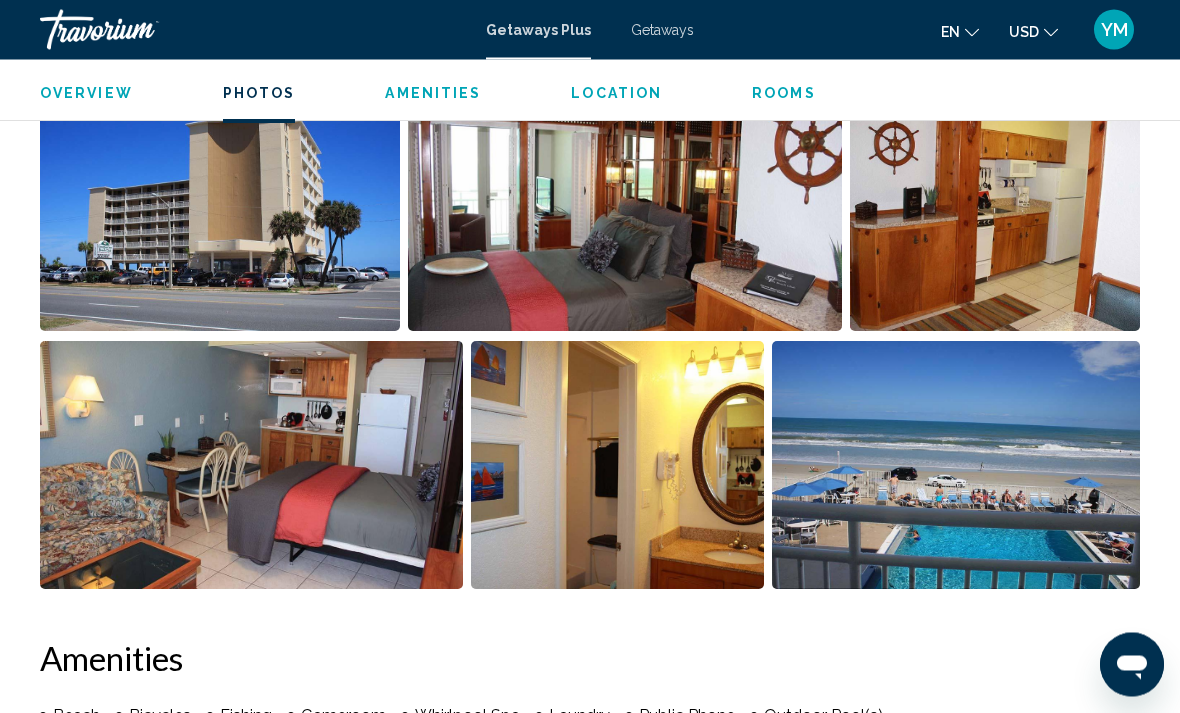 click at bounding box center (251, 466) 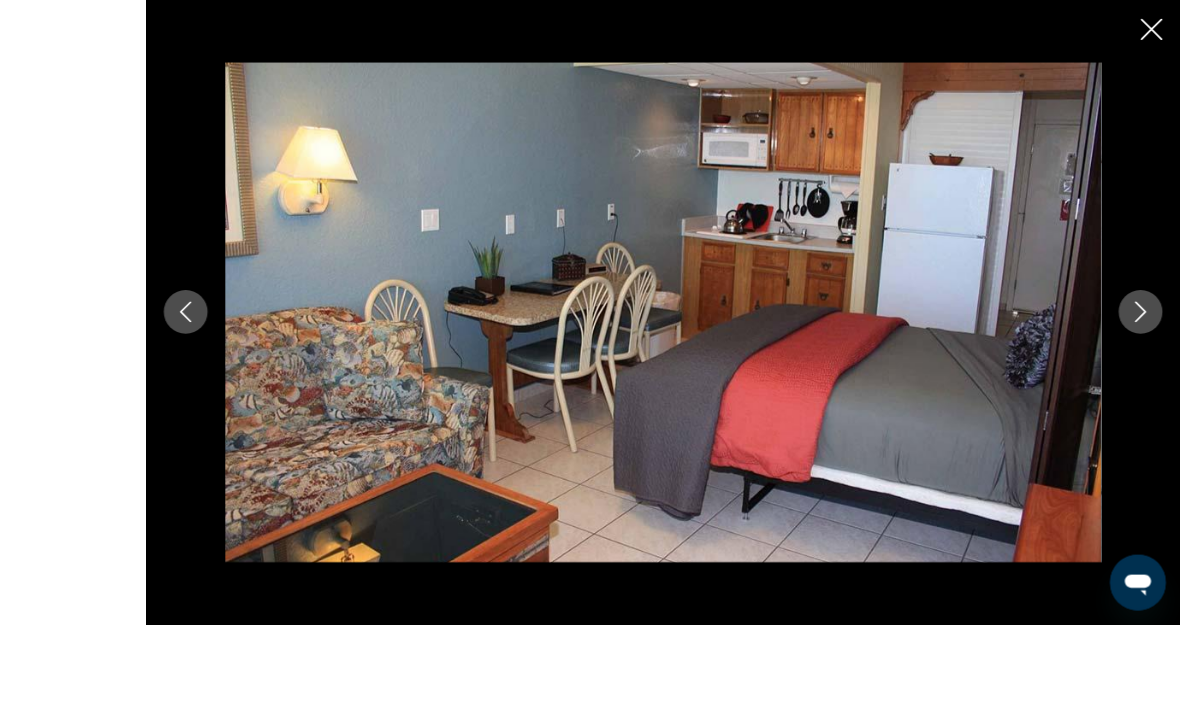 scroll, scrollTop: 1398, scrollLeft: 0, axis: vertical 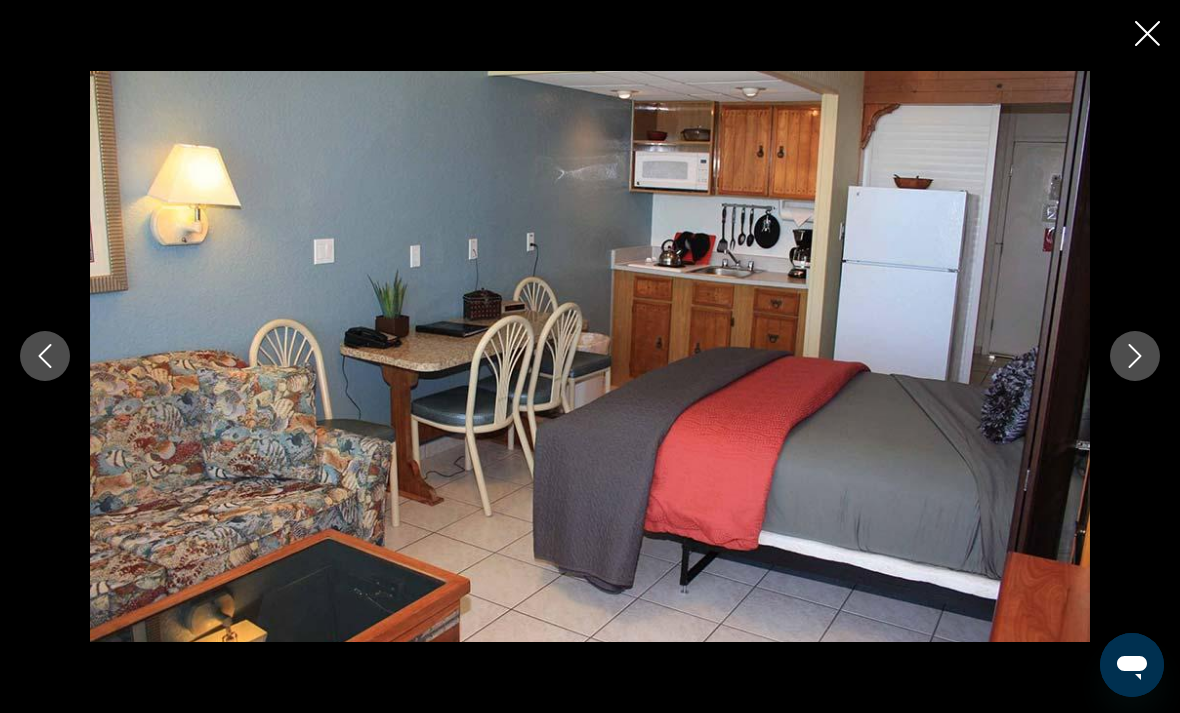 click 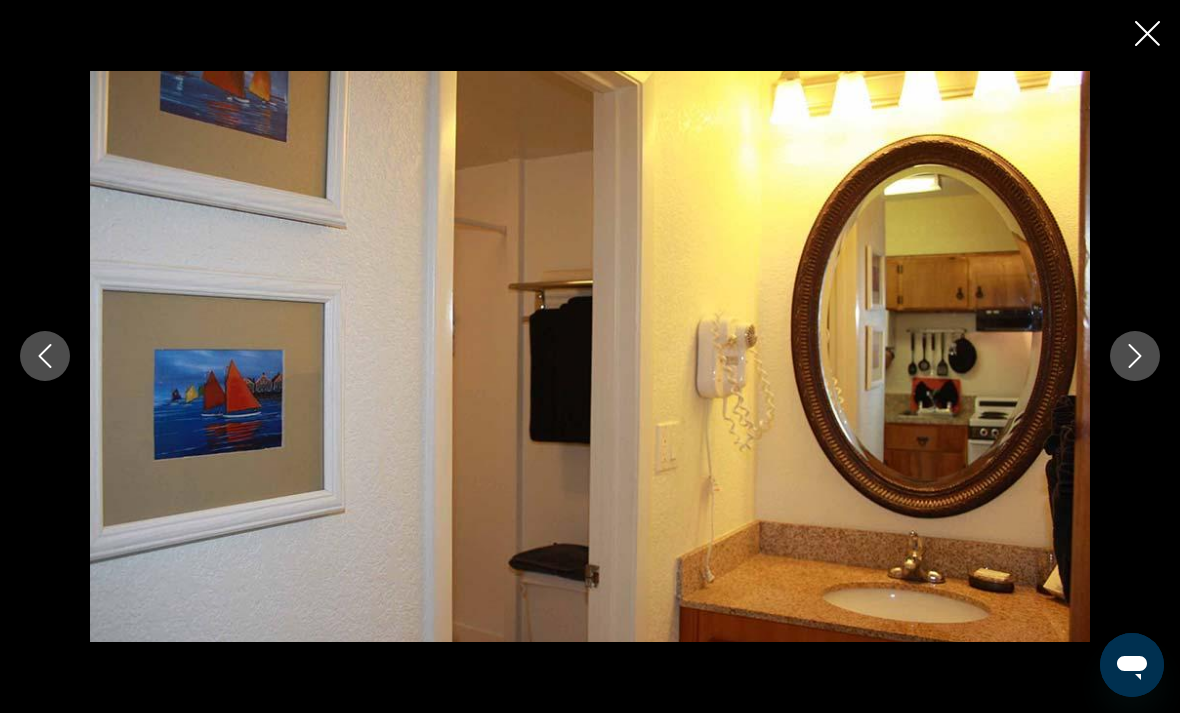click at bounding box center [1135, 356] 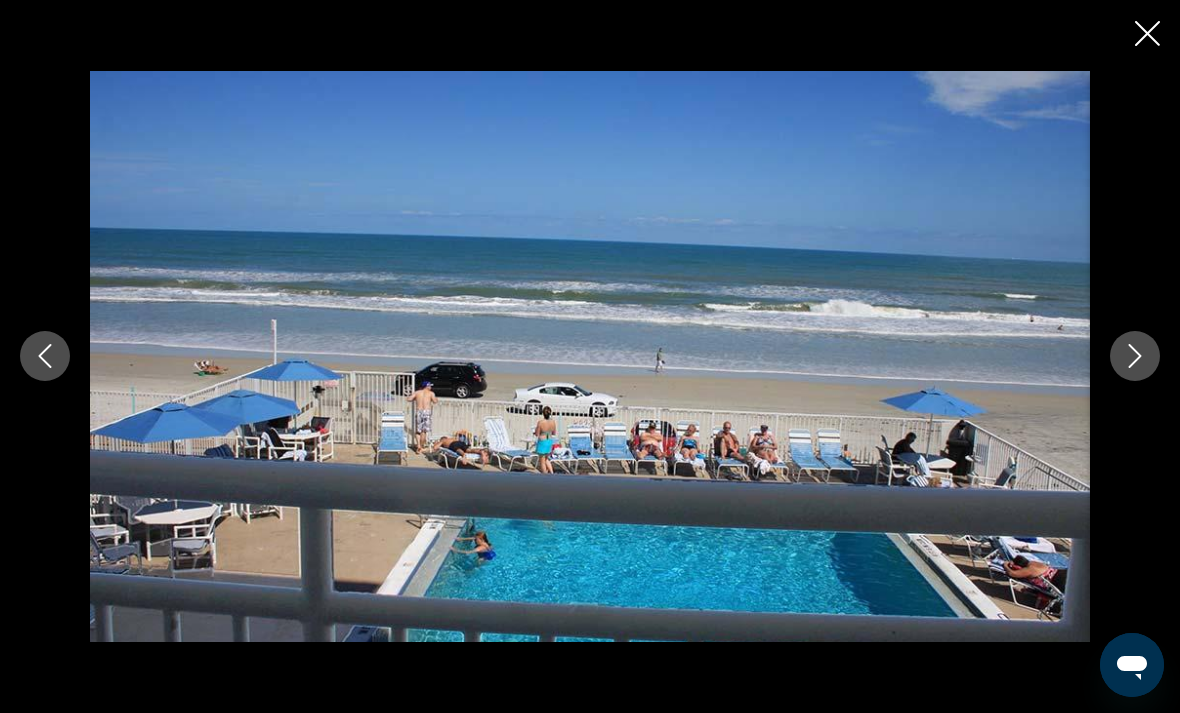 click 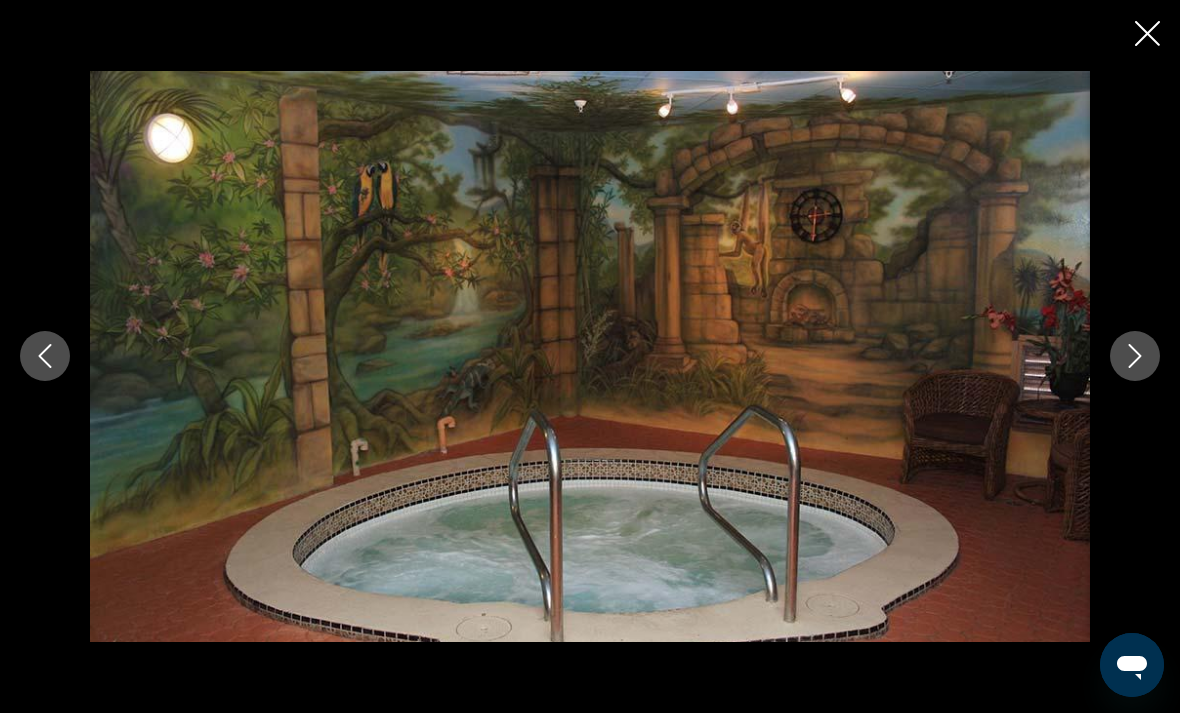 click at bounding box center (1135, 356) 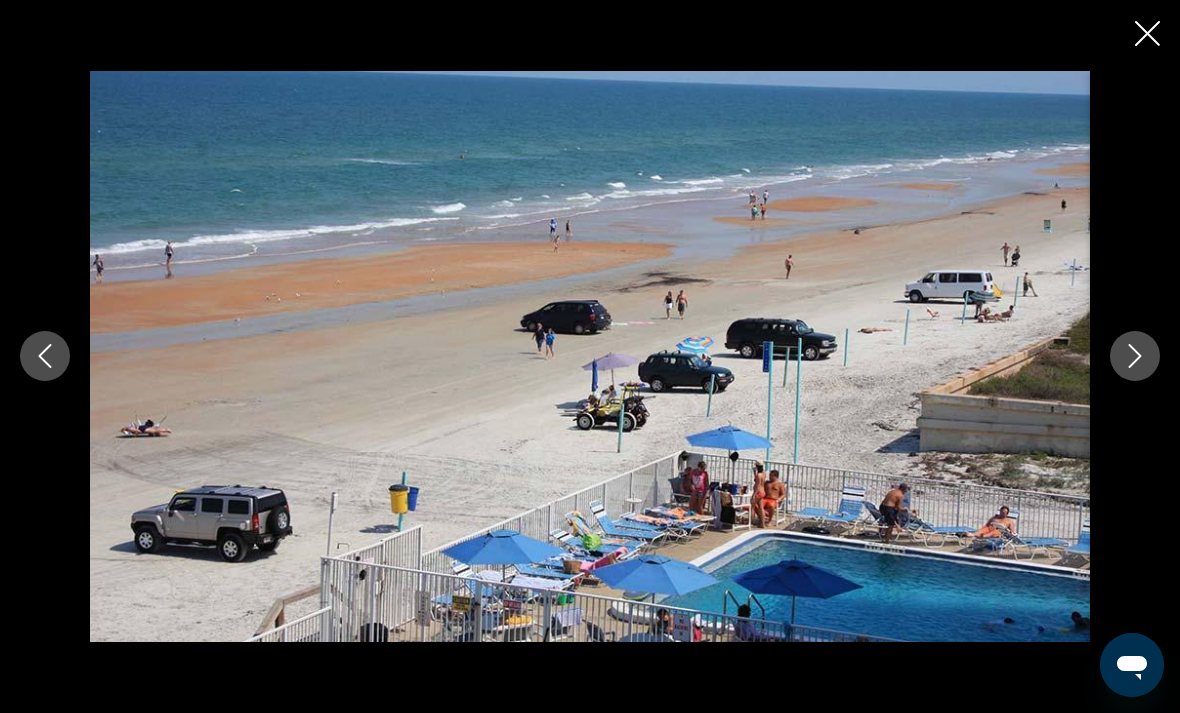 click 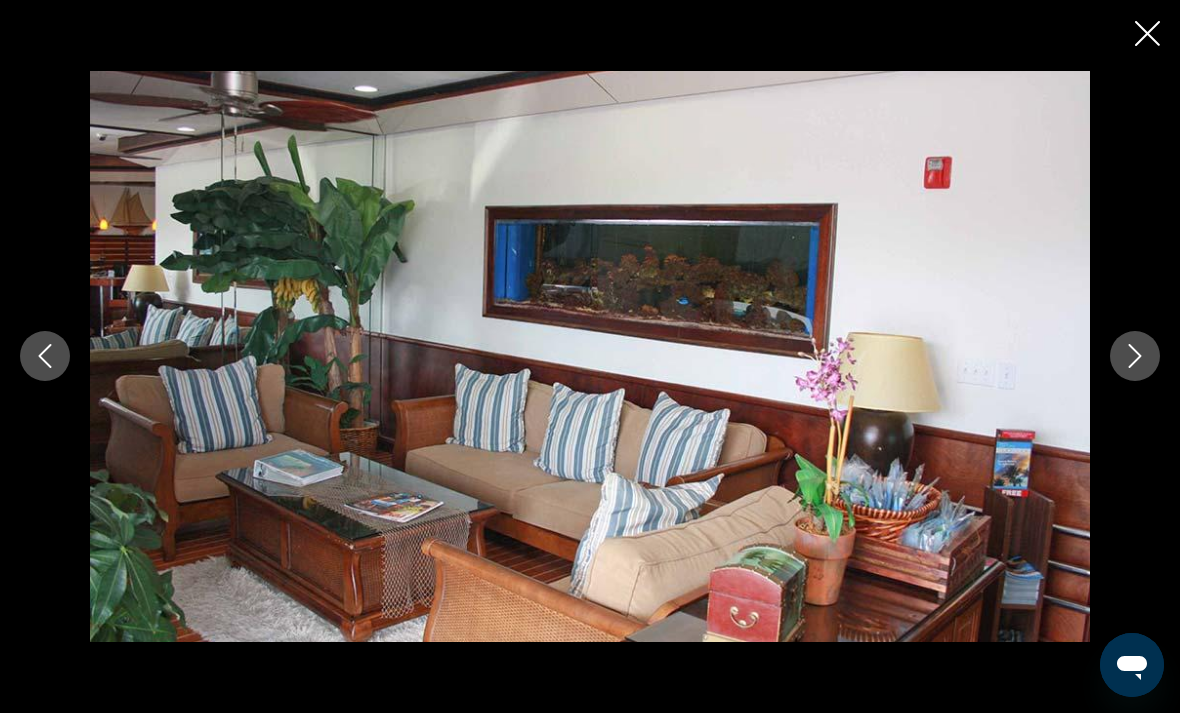 click 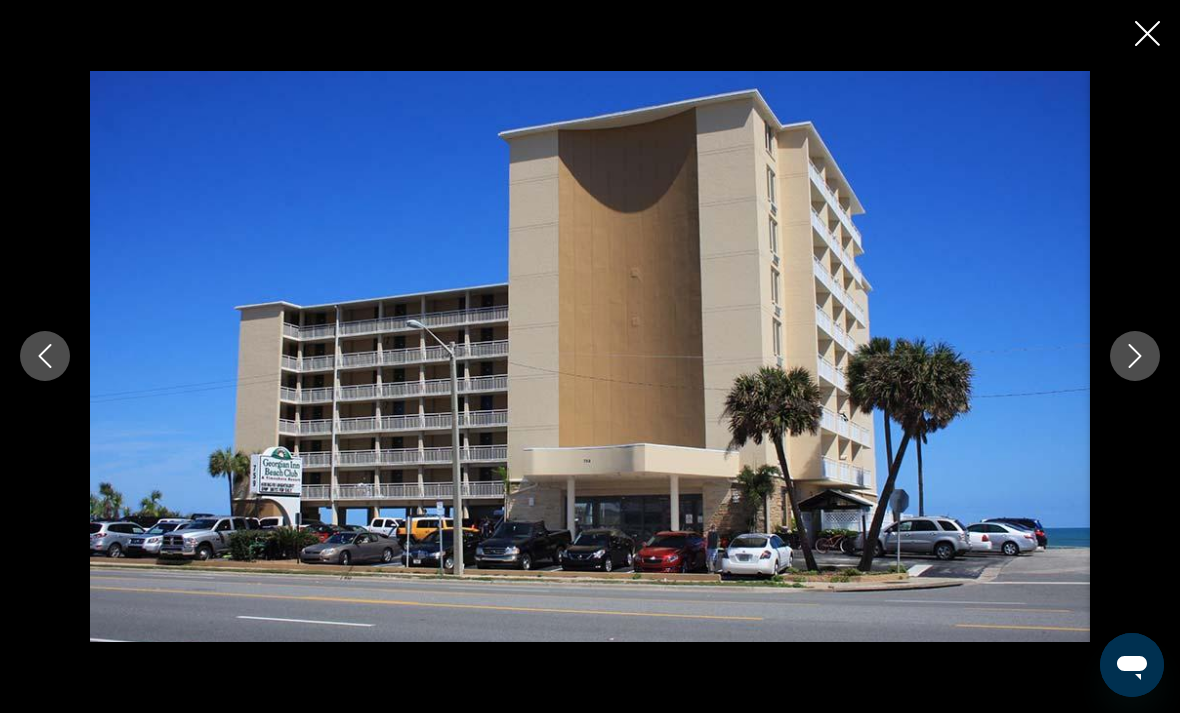 click 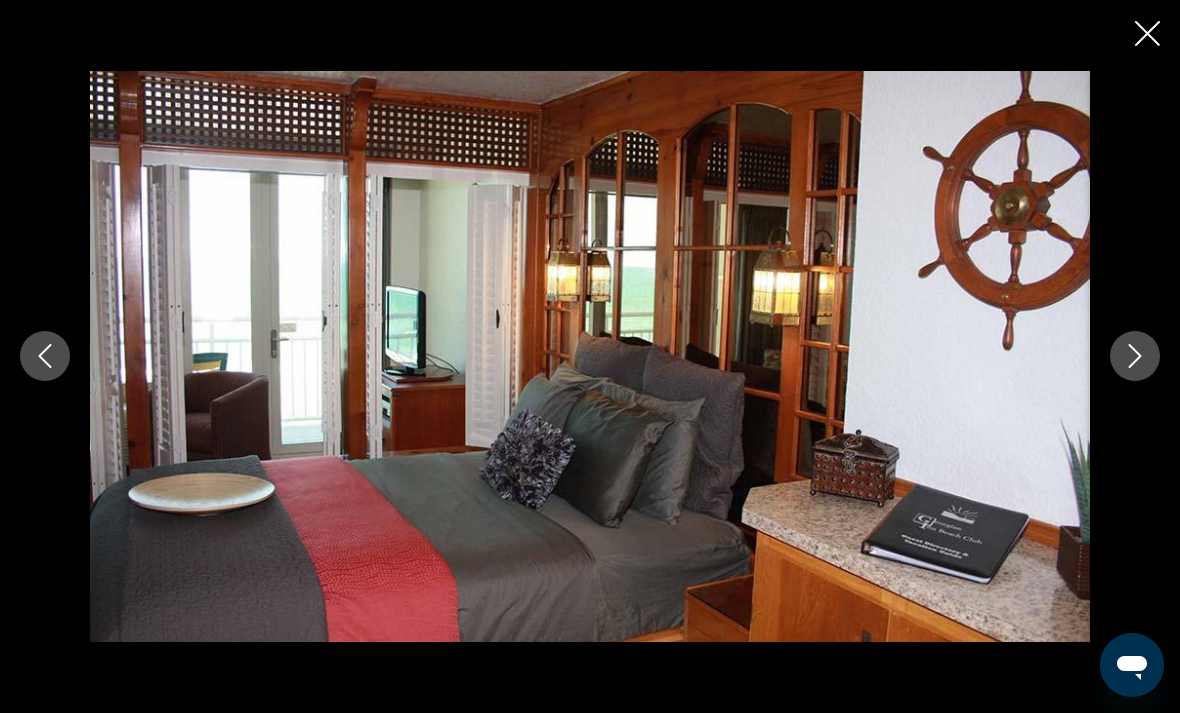 click 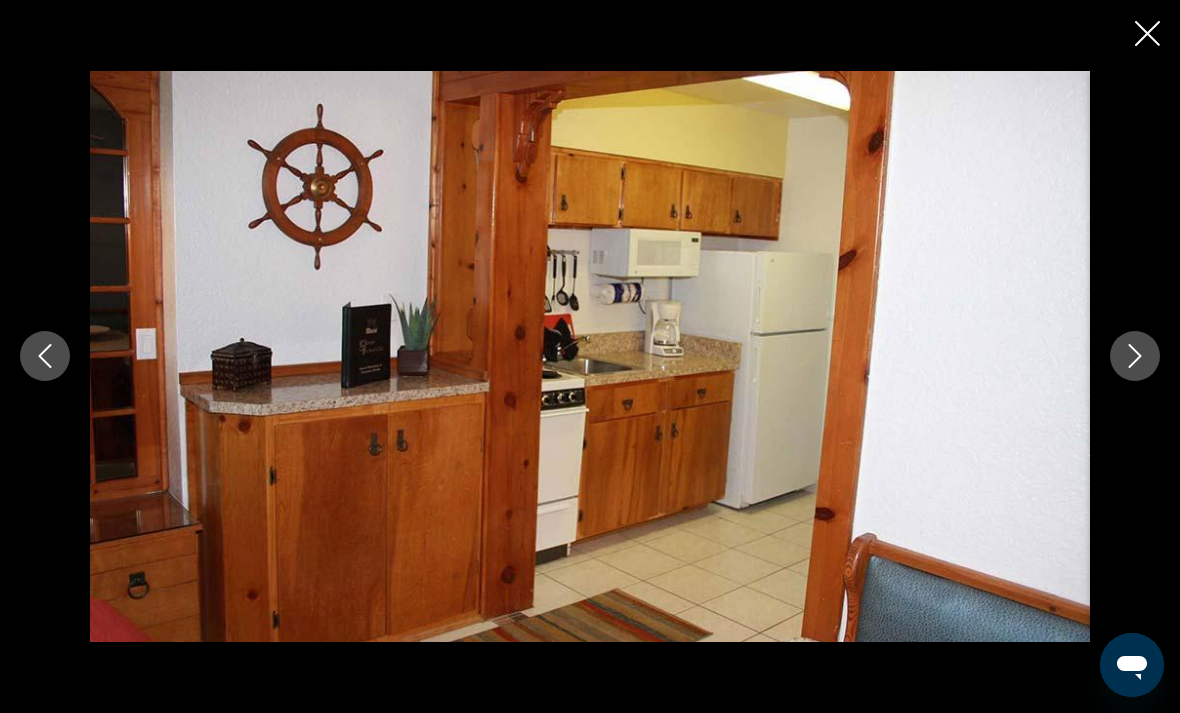 click 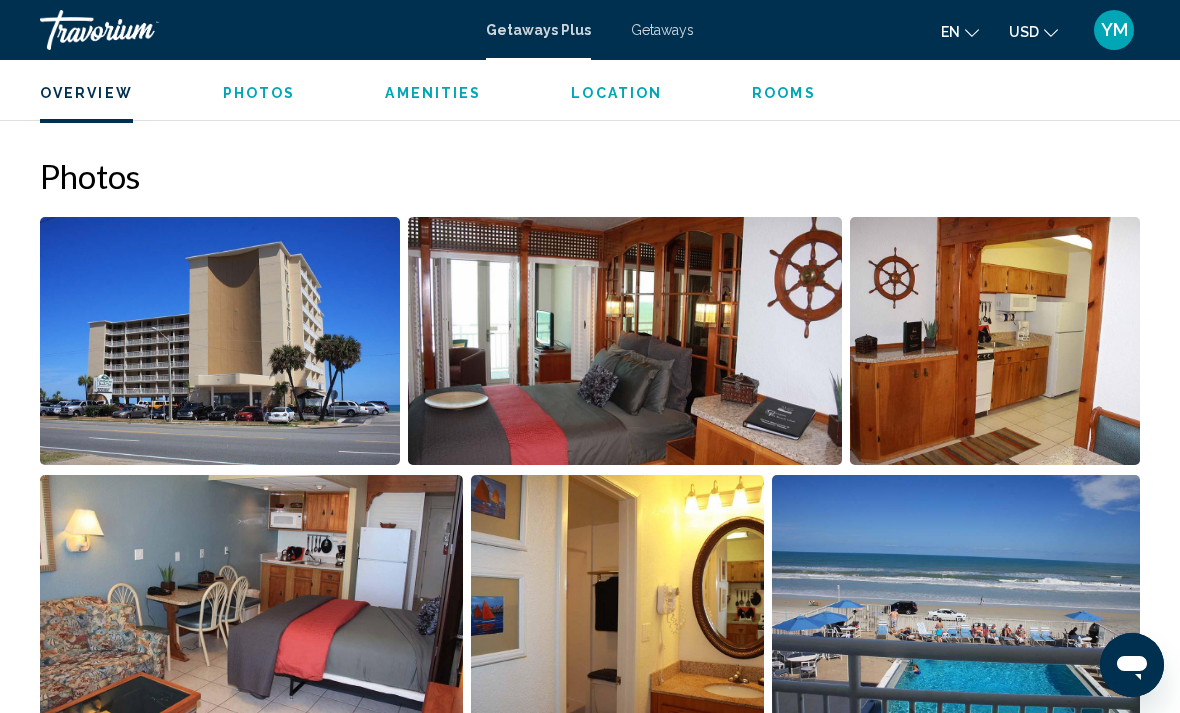 scroll, scrollTop: 1229, scrollLeft: 0, axis: vertical 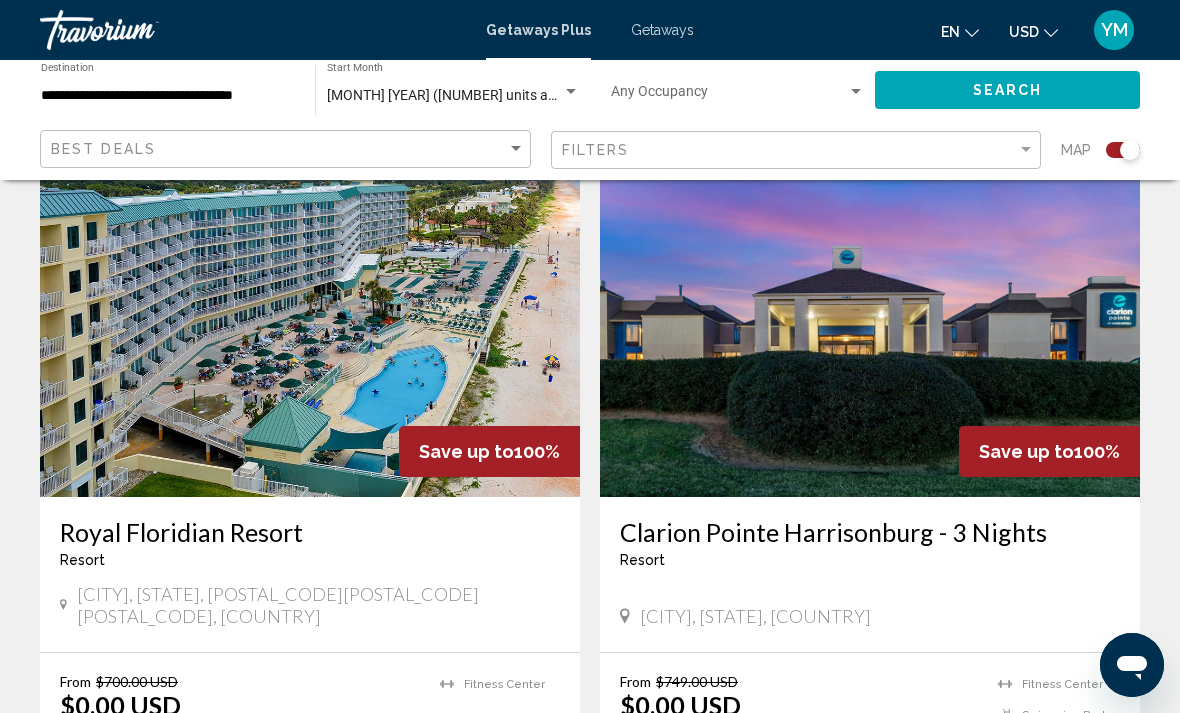 click at bounding box center [310, 337] 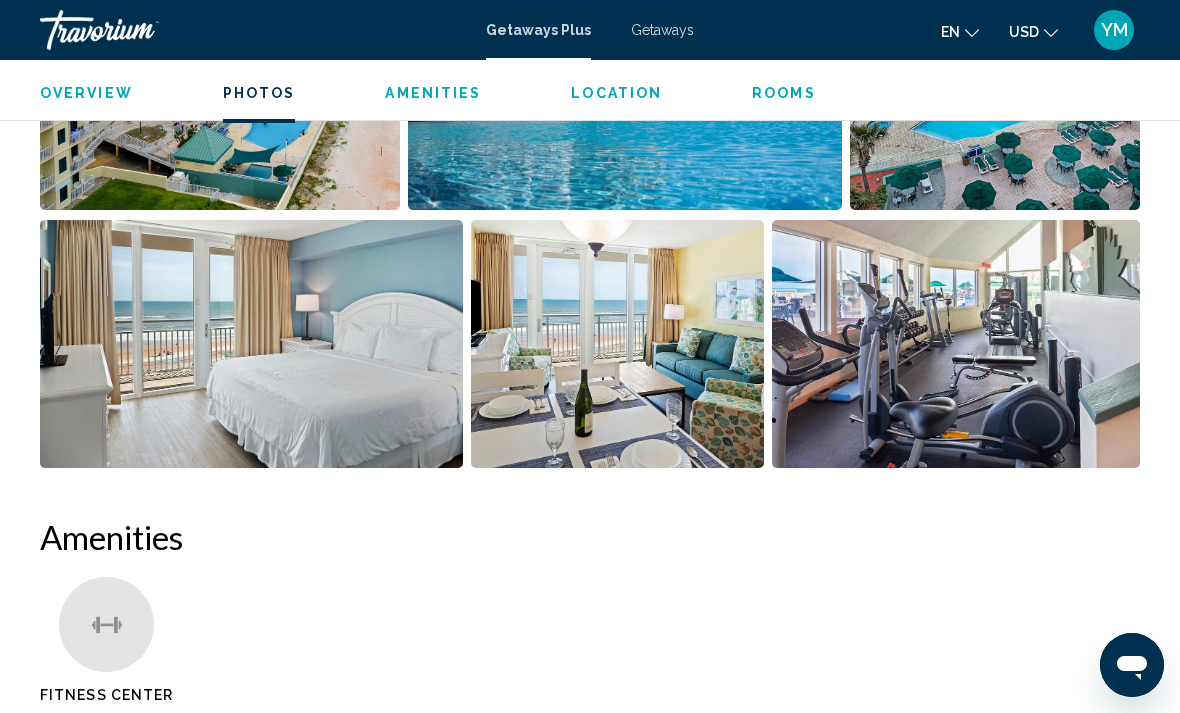 scroll, scrollTop: 1476, scrollLeft: 0, axis: vertical 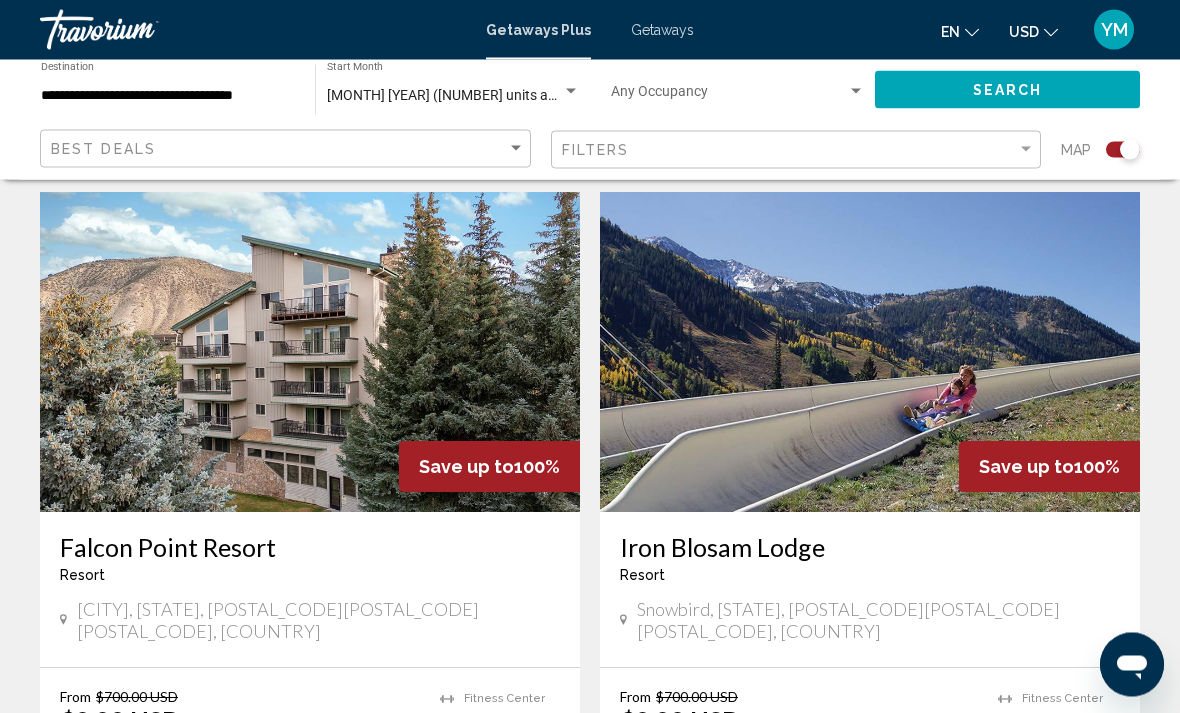 click at bounding box center [870, 353] 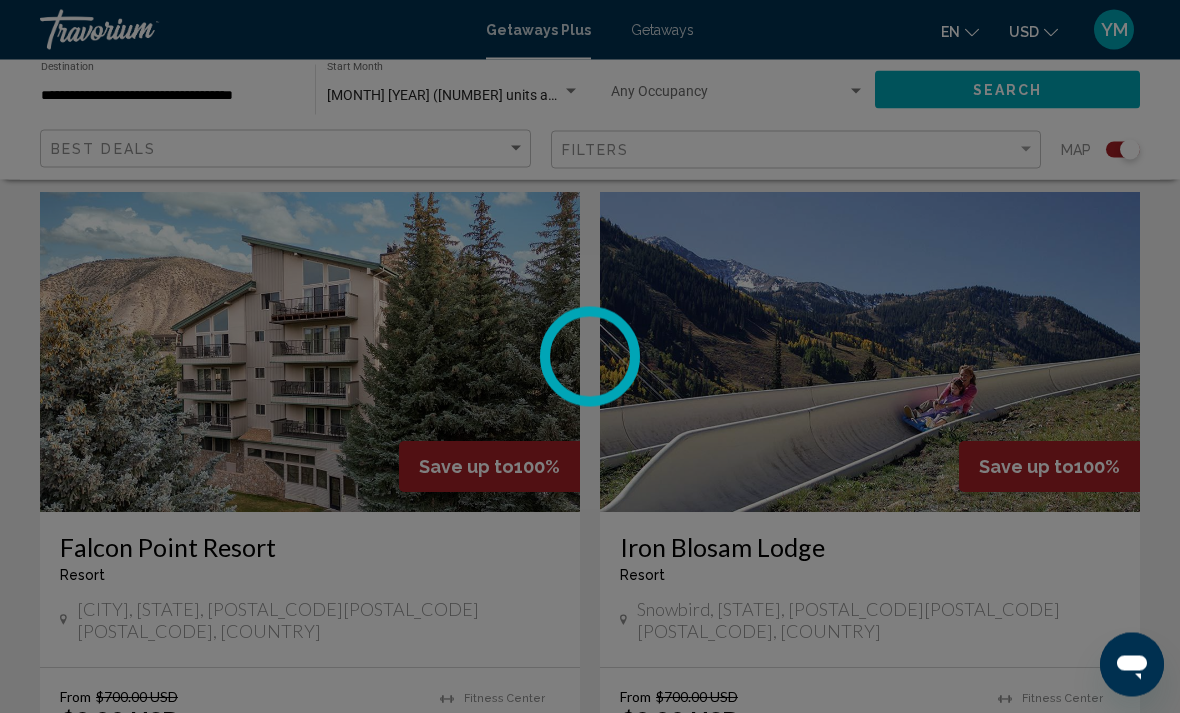 scroll, scrollTop: 698, scrollLeft: 0, axis: vertical 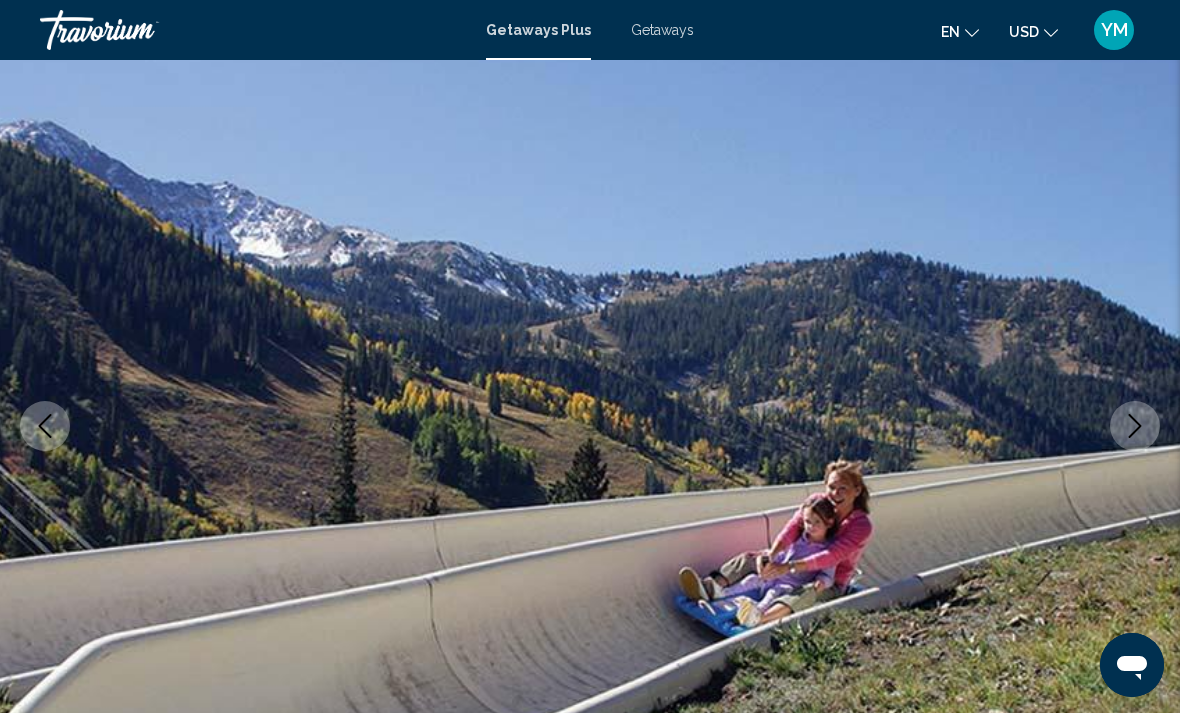 click 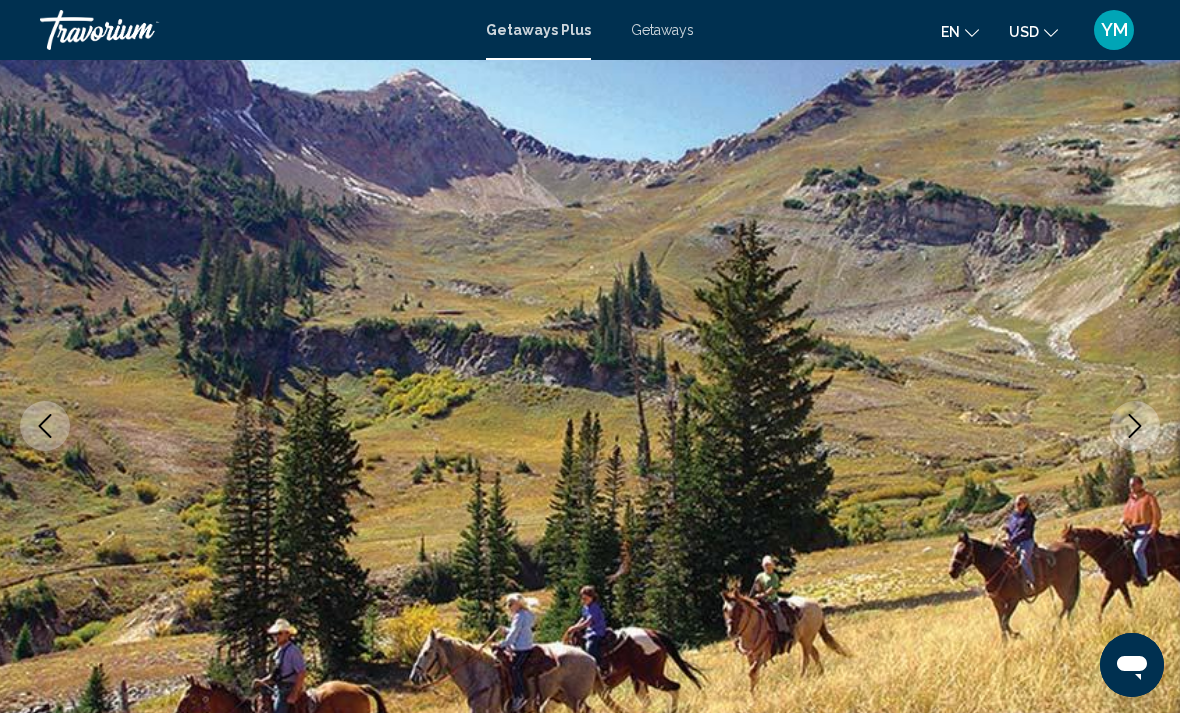 click at bounding box center (1135, 426) 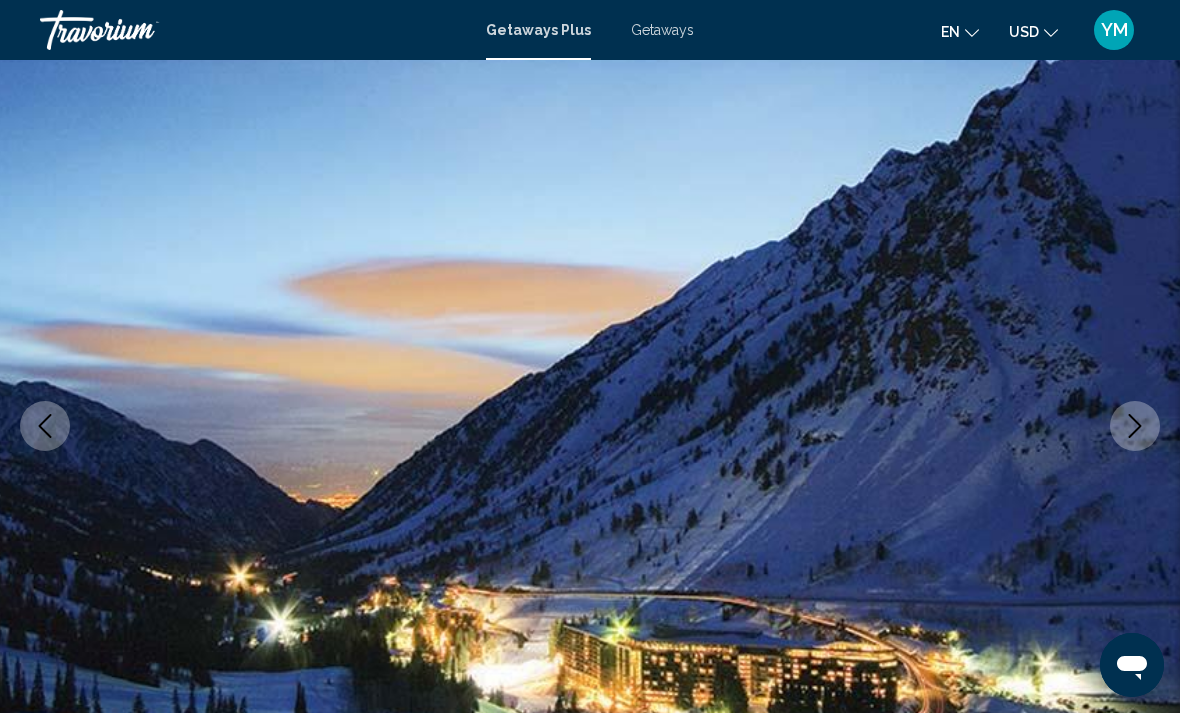 click at bounding box center (1135, 426) 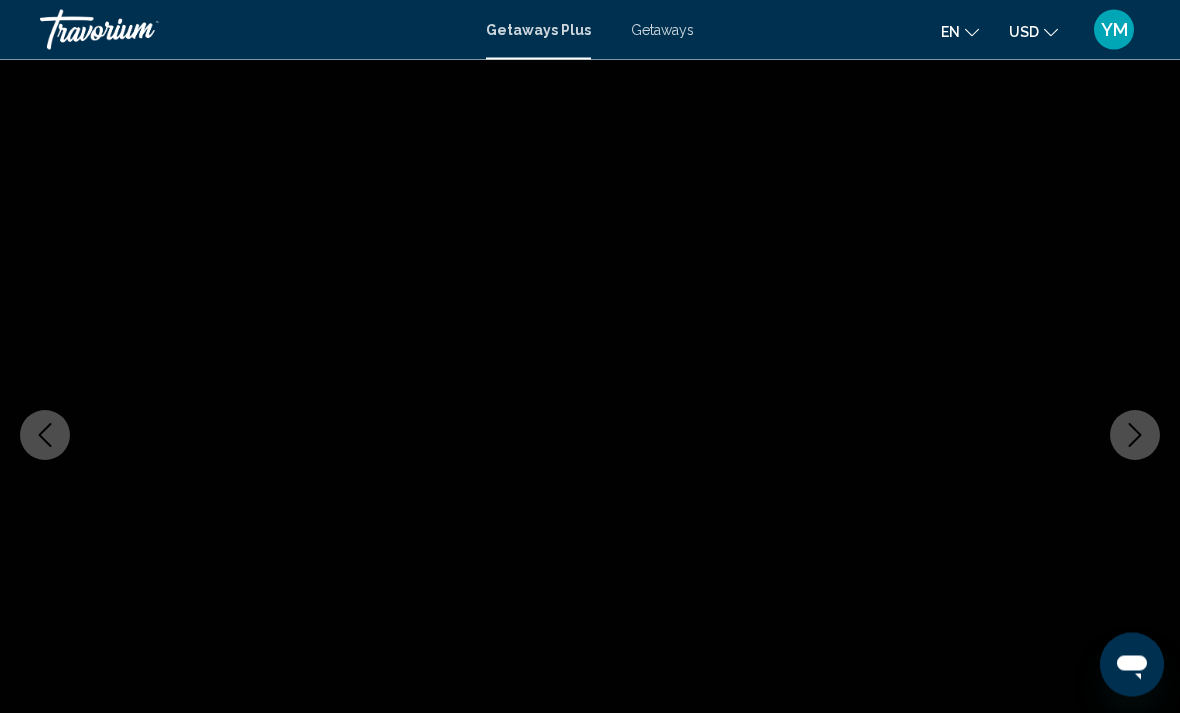 scroll, scrollTop: 86, scrollLeft: 0, axis: vertical 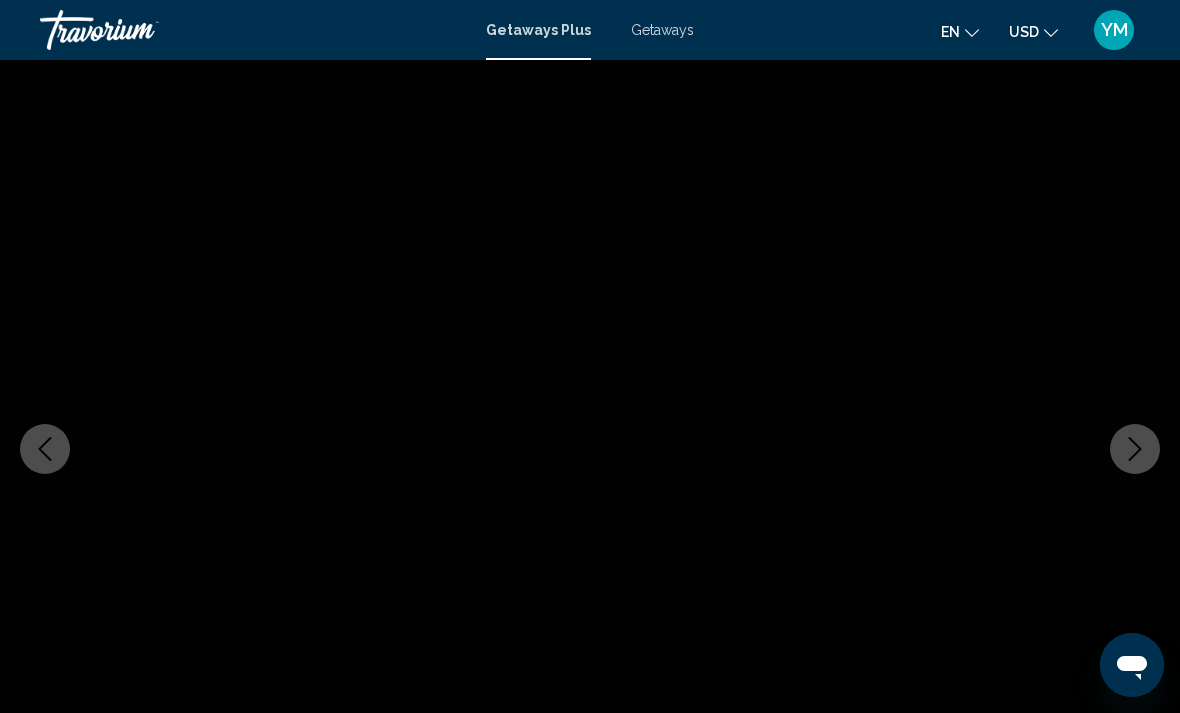click at bounding box center [1135, 449] 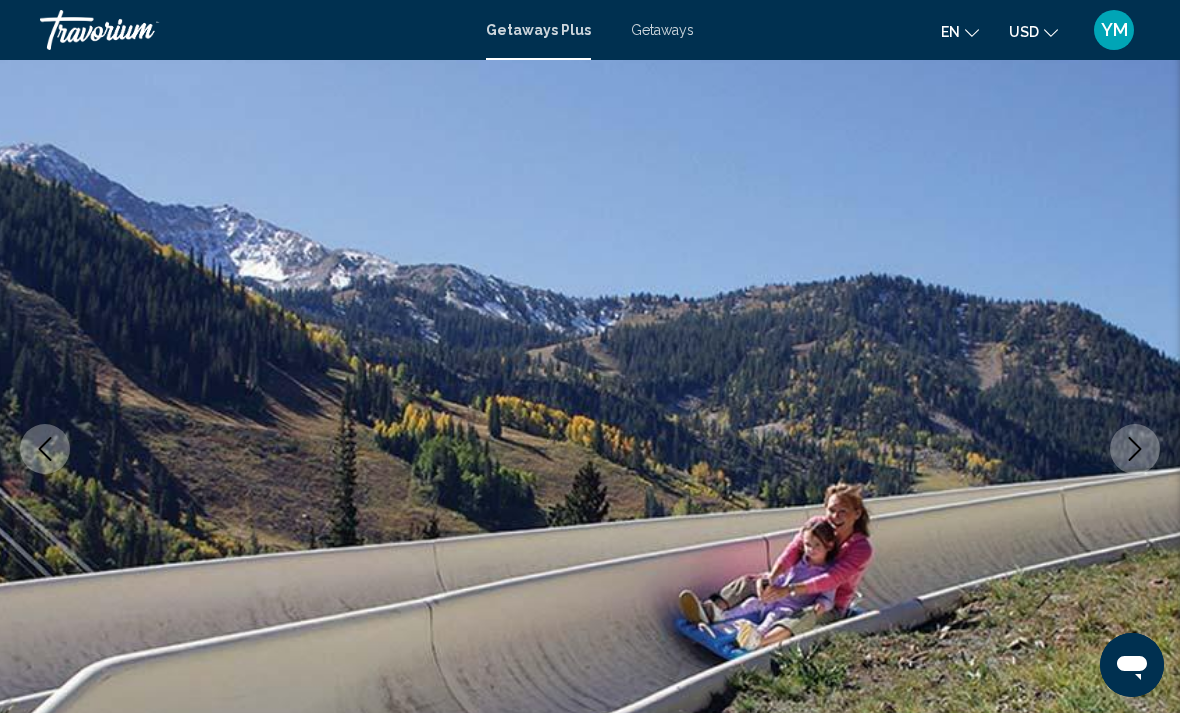 click 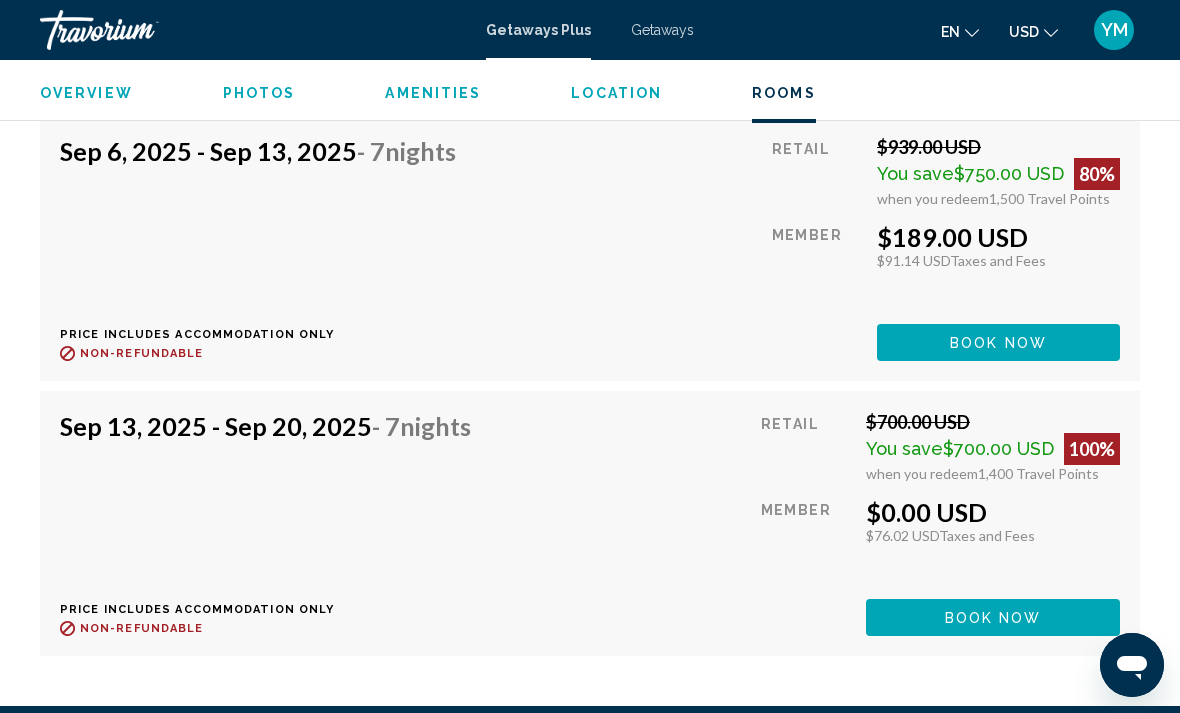 scroll, scrollTop: 4995, scrollLeft: 0, axis: vertical 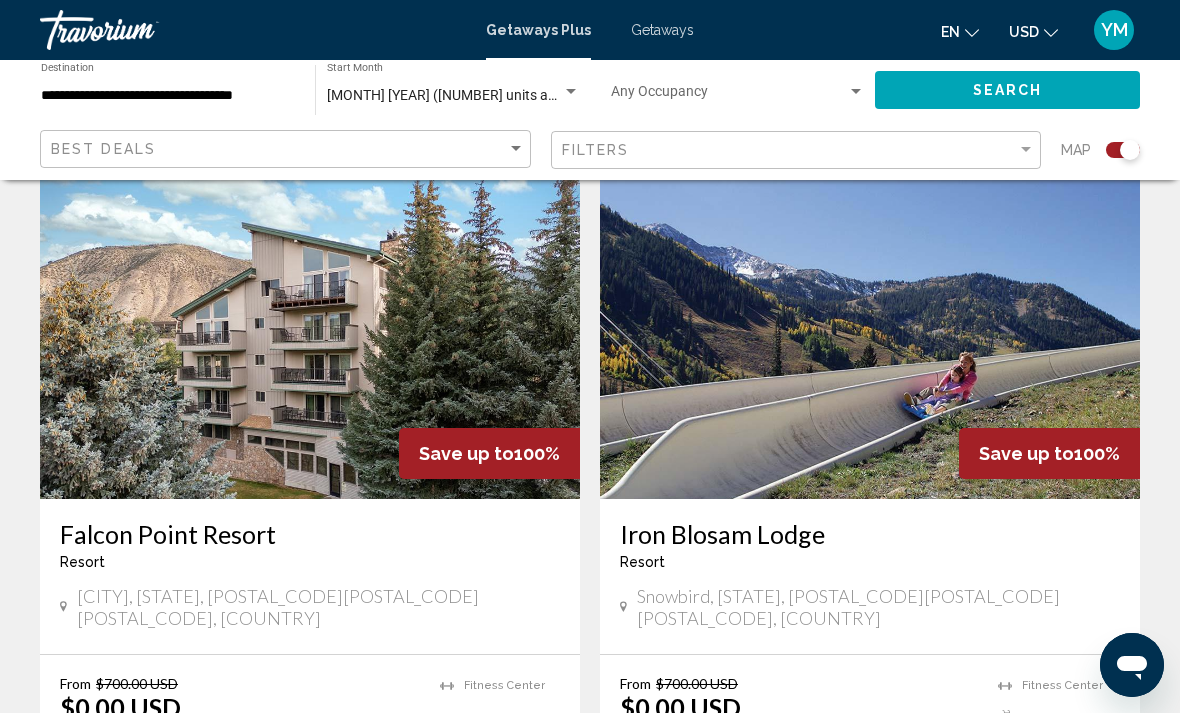 click at bounding box center [310, 339] 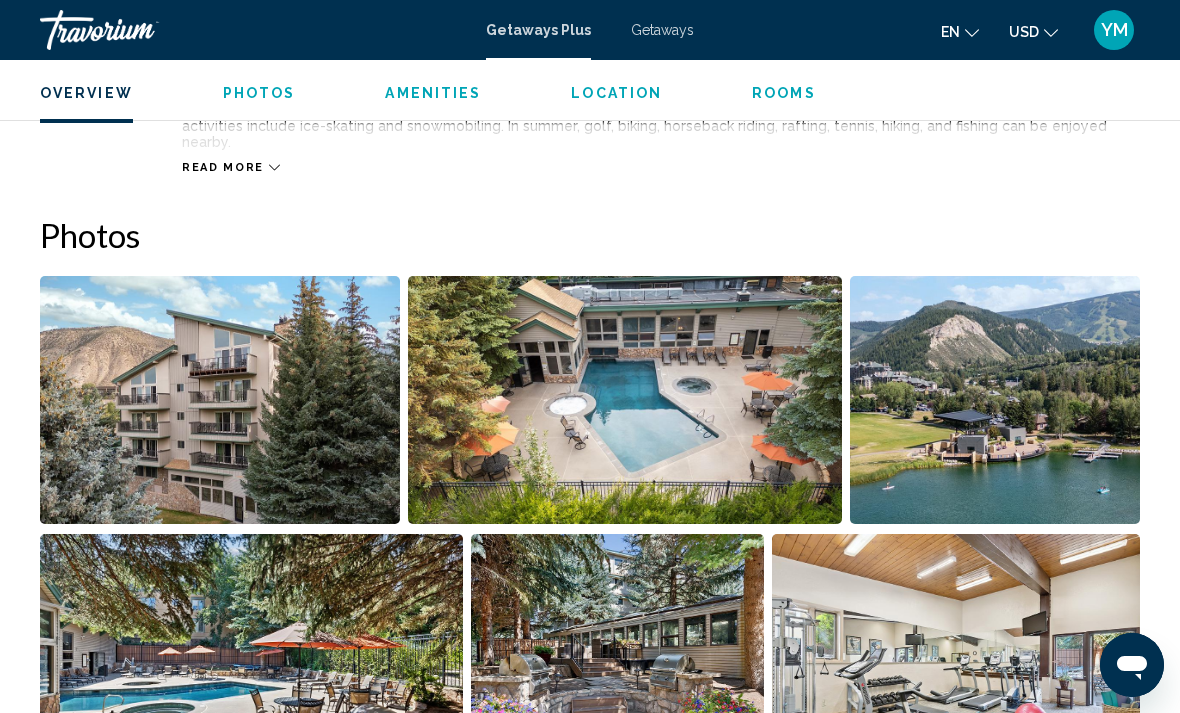 scroll, scrollTop: 1177, scrollLeft: 0, axis: vertical 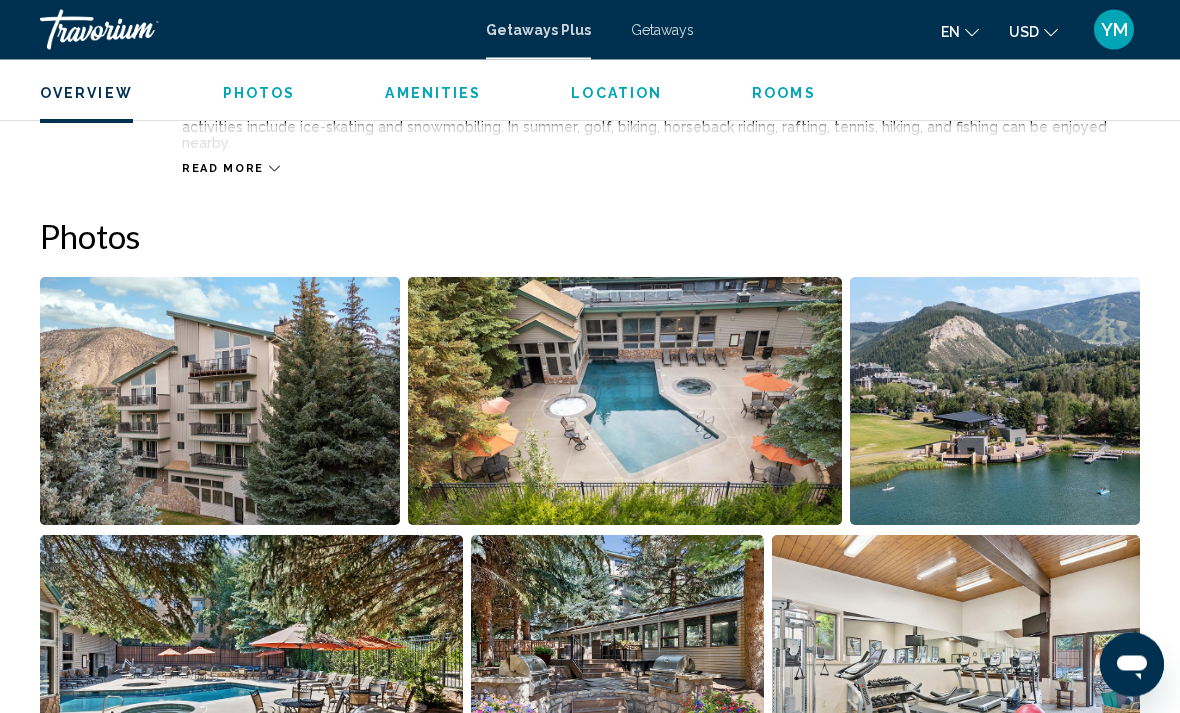 click at bounding box center [625, 402] 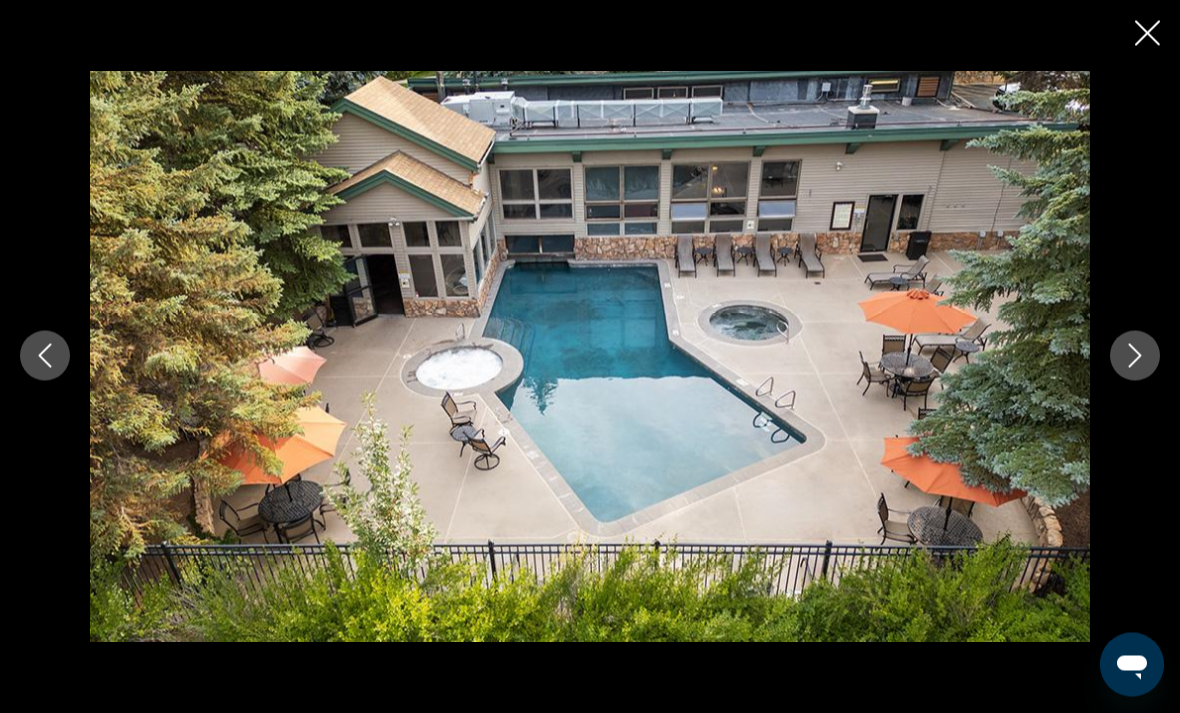 scroll, scrollTop: 1178, scrollLeft: 0, axis: vertical 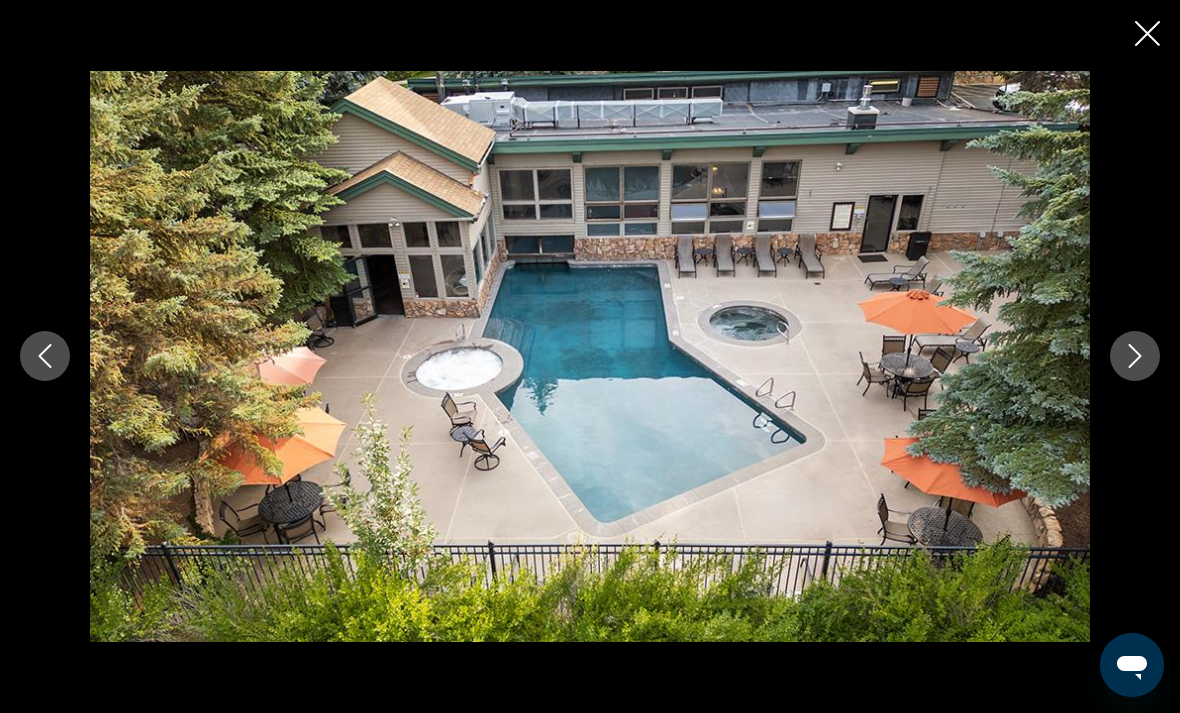 click 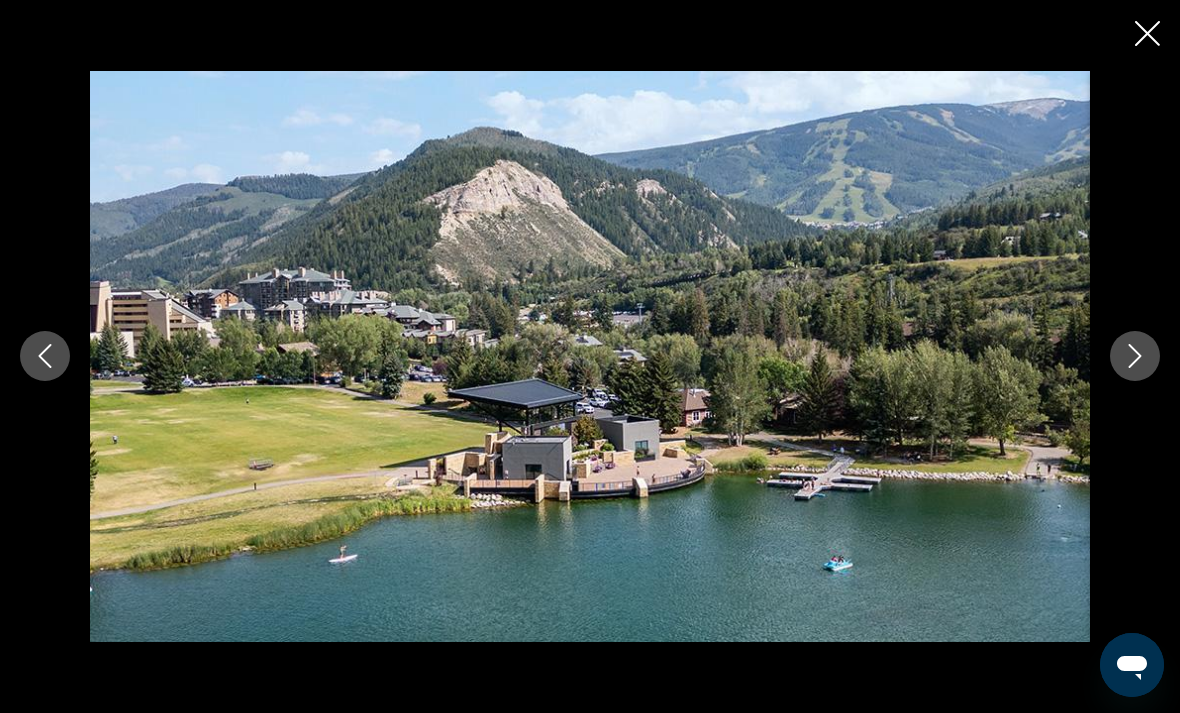 click at bounding box center (1135, 356) 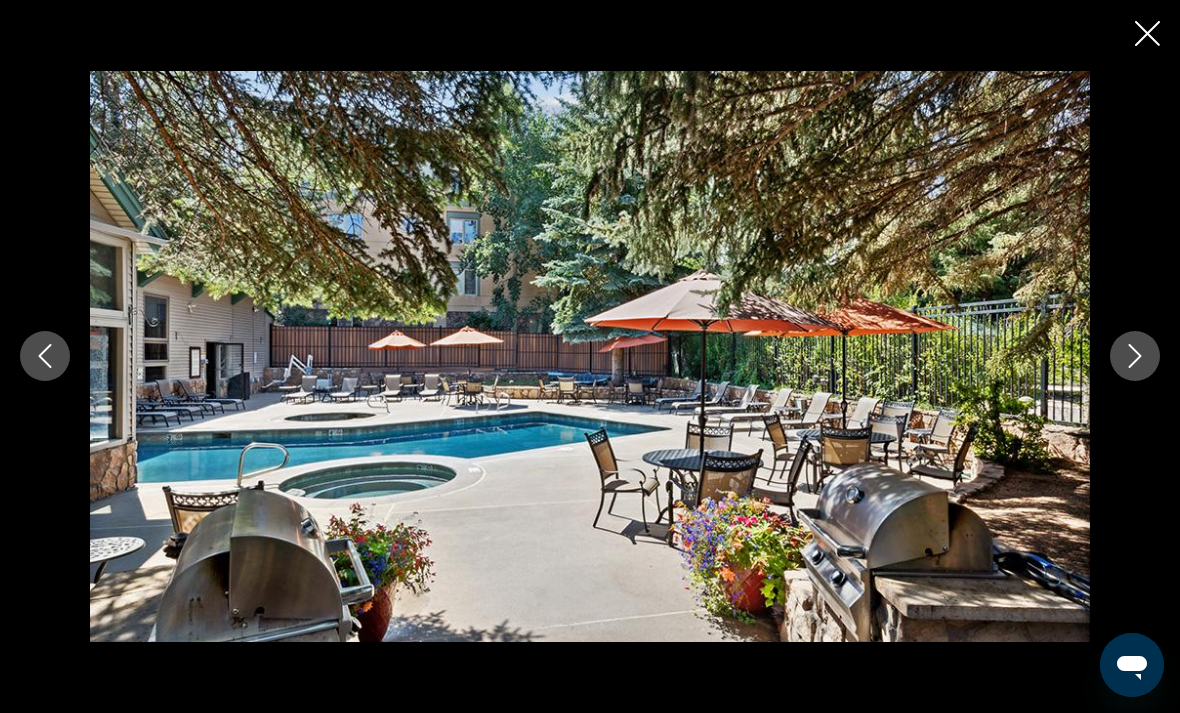 click at bounding box center (1135, 356) 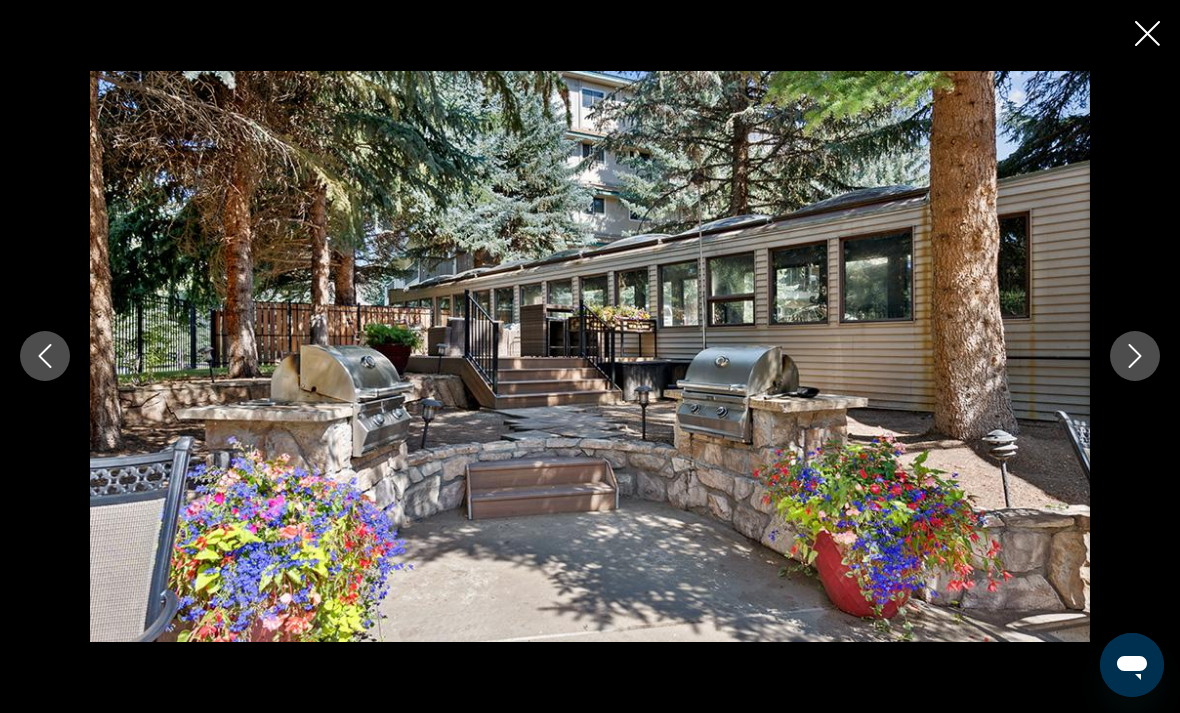 click at bounding box center [1135, 356] 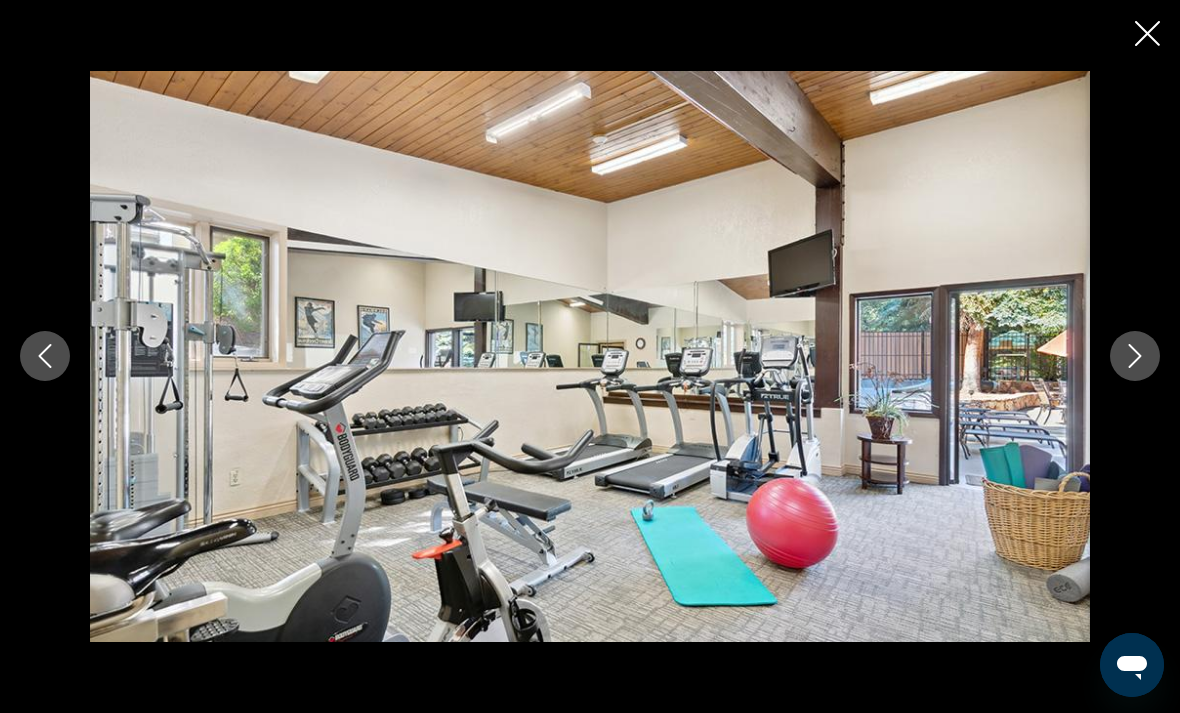 click 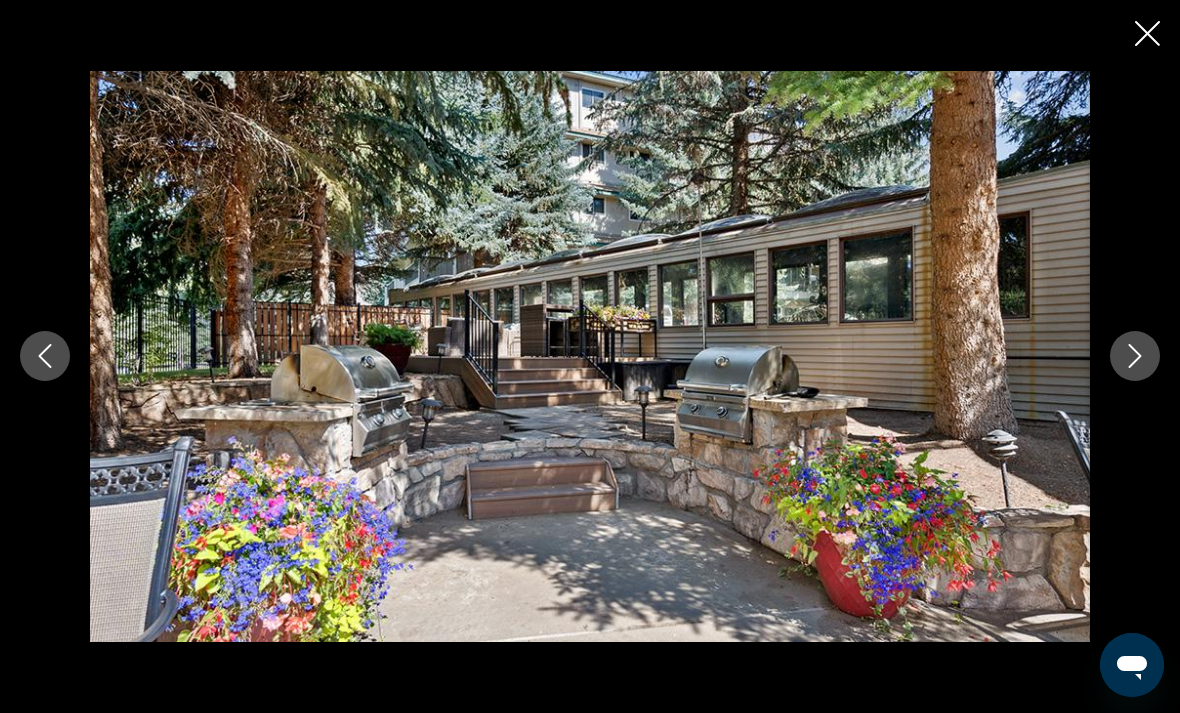 click at bounding box center (1135, 356) 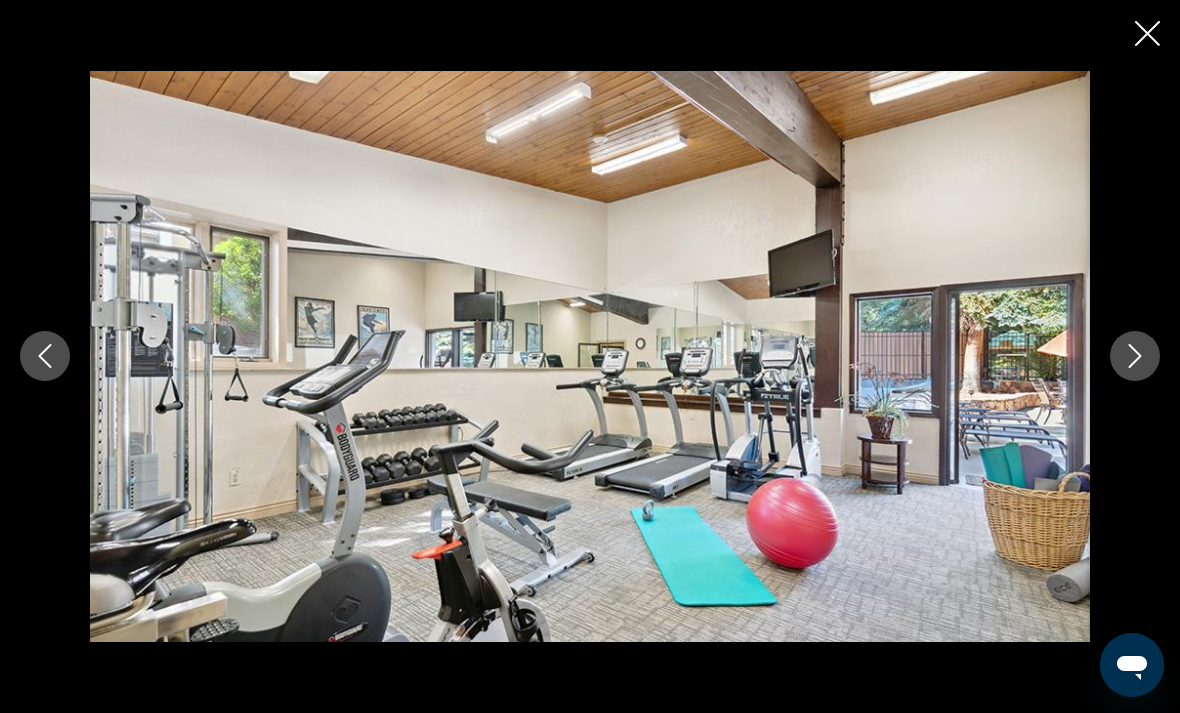 click at bounding box center [1135, 356] 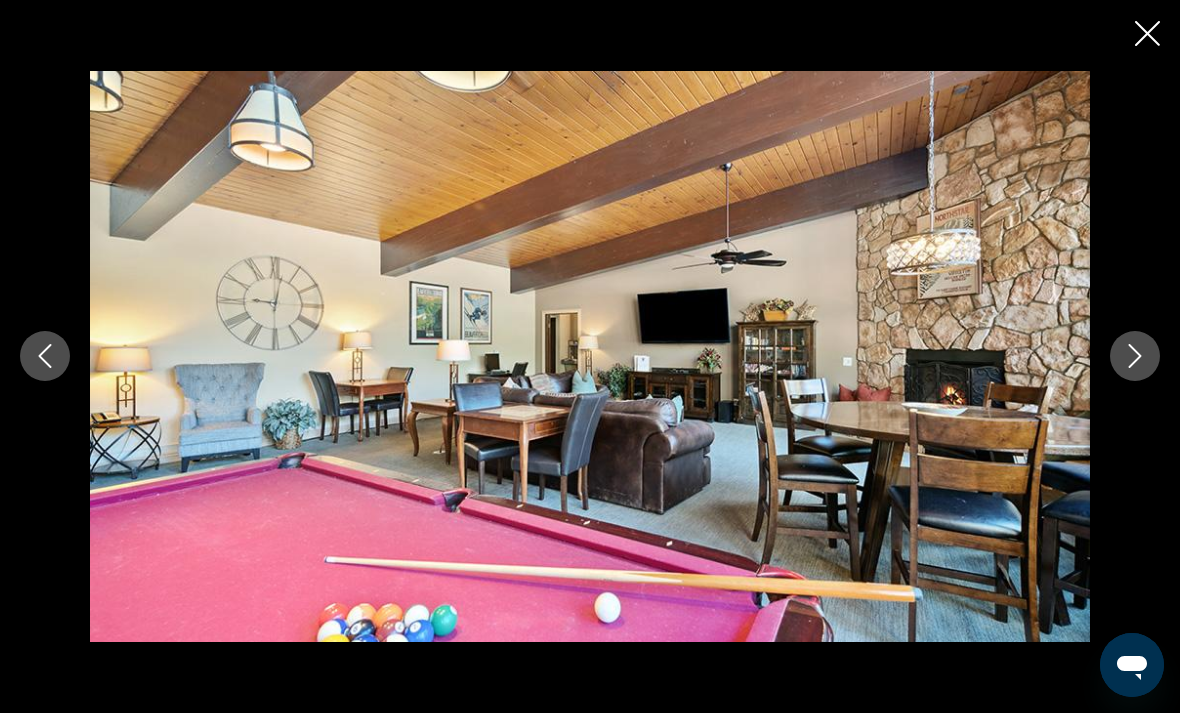 click at bounding box center [1135, 356] 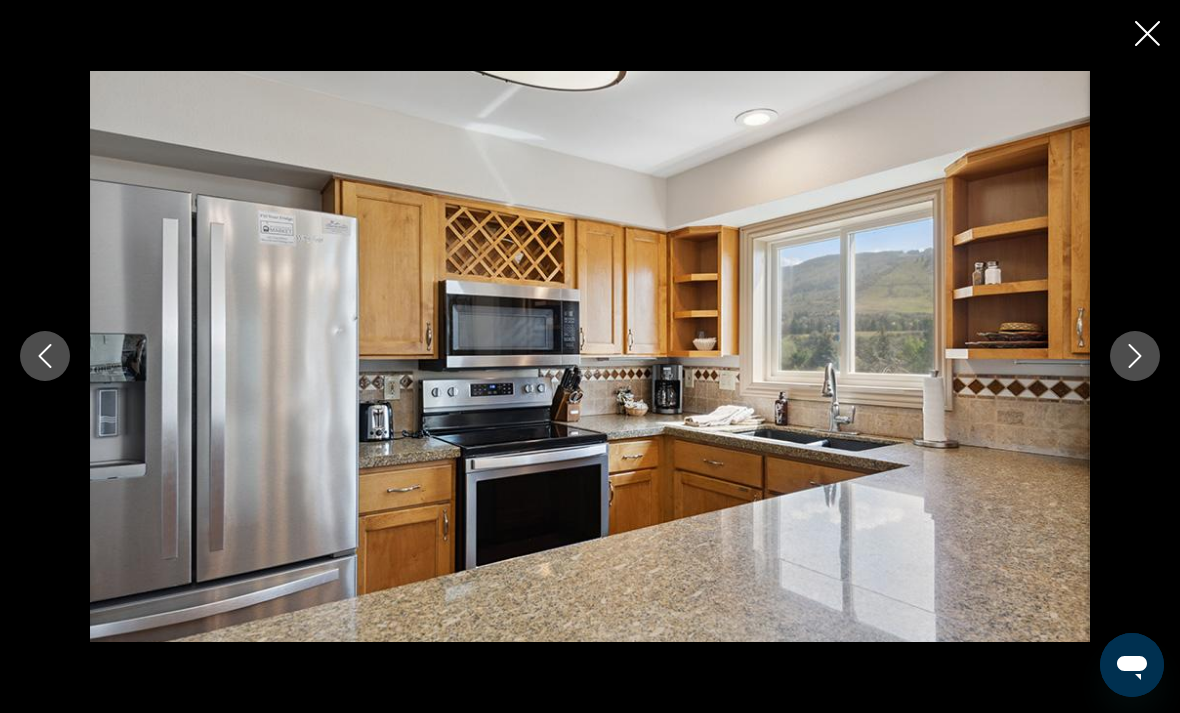 click at bounding box center (1135, 356) 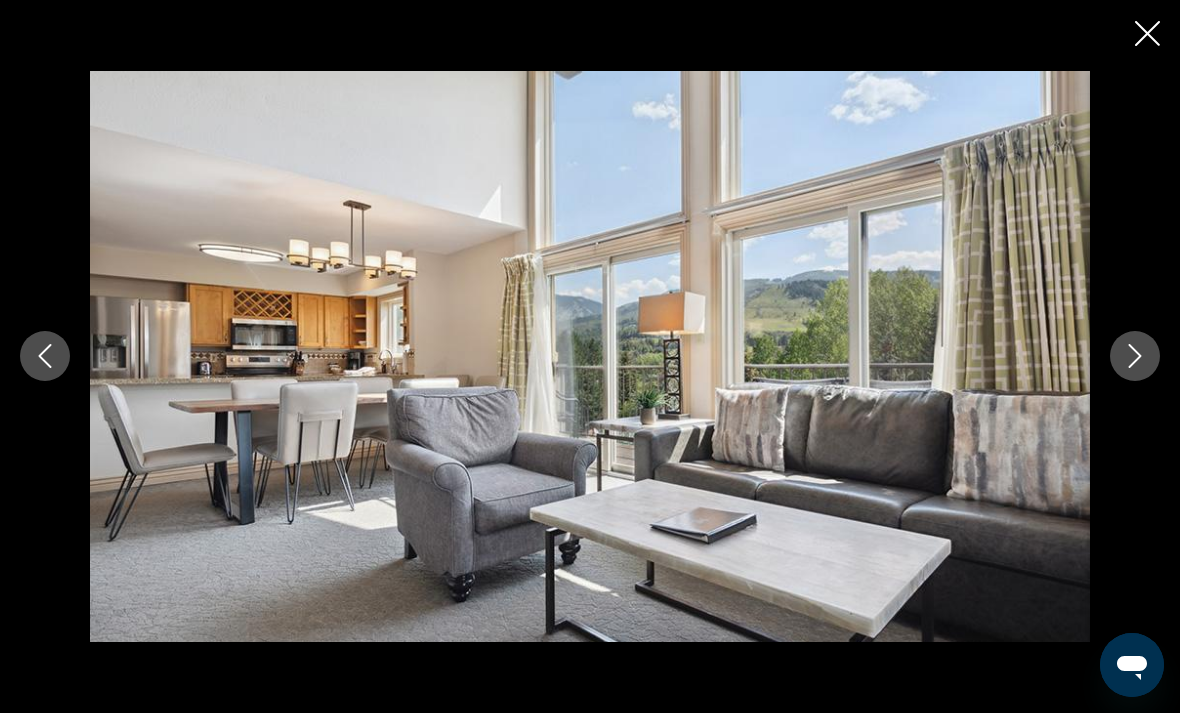 click 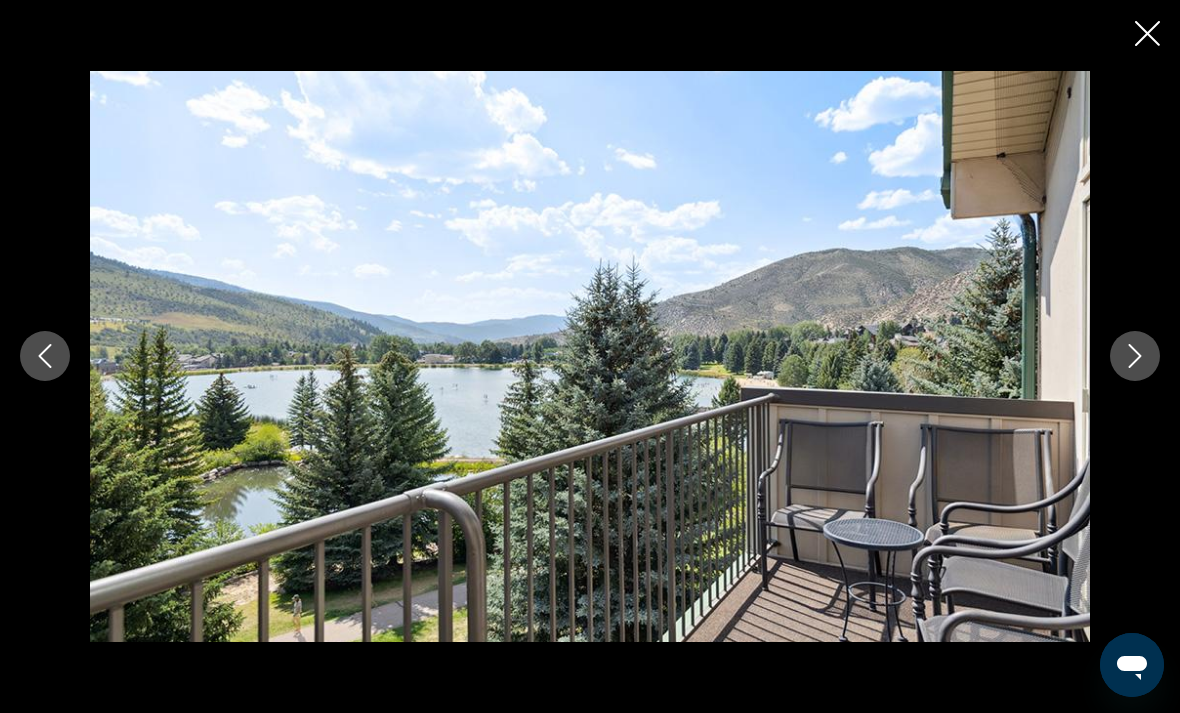 click at bounding box center [1135, 356] 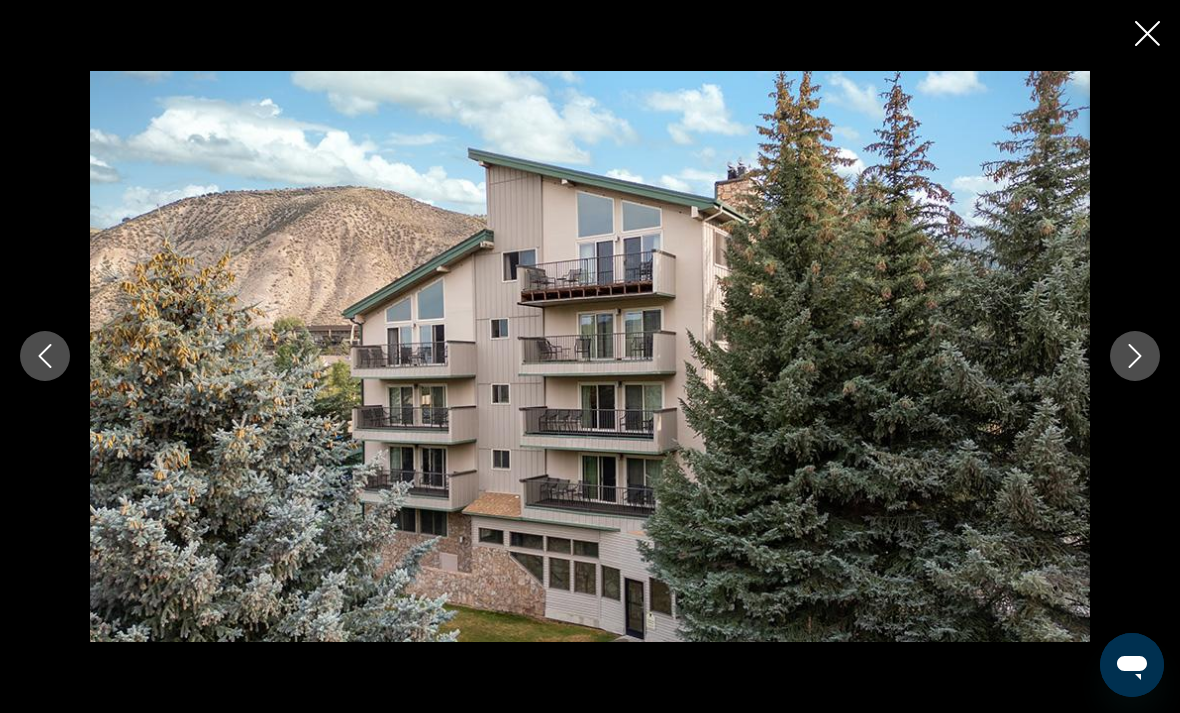 scroll, scrollTop: 2275, scrollLeft: 0, axis: vertical 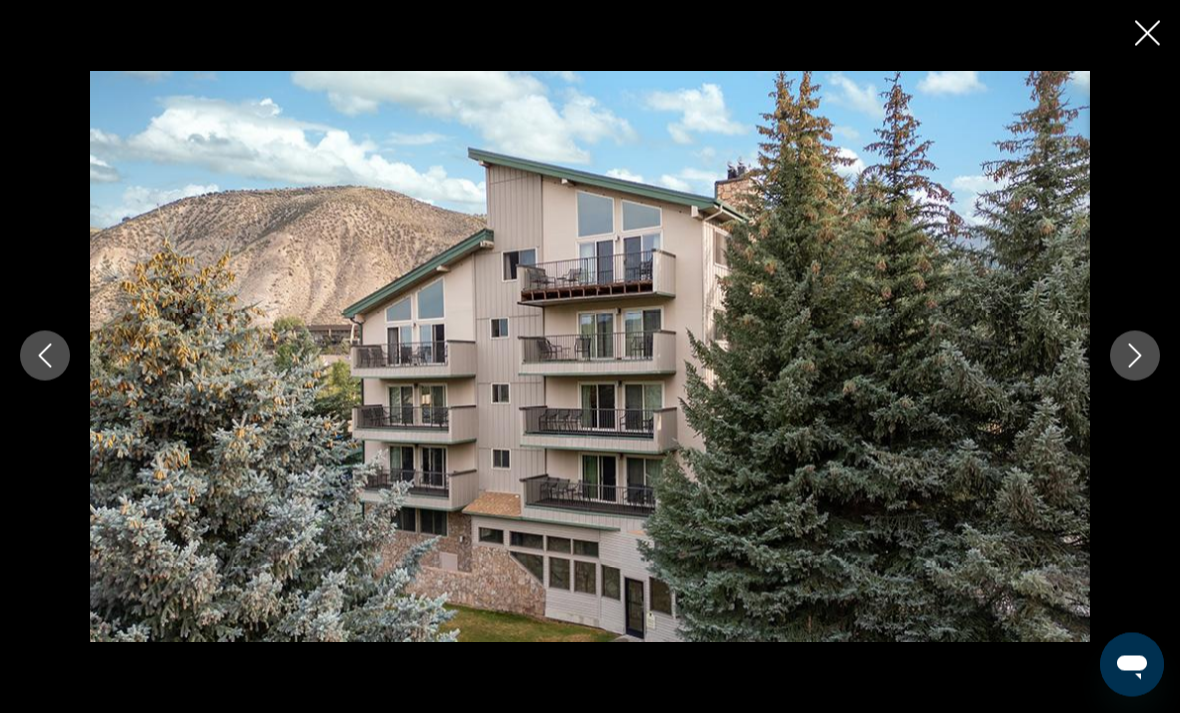 click 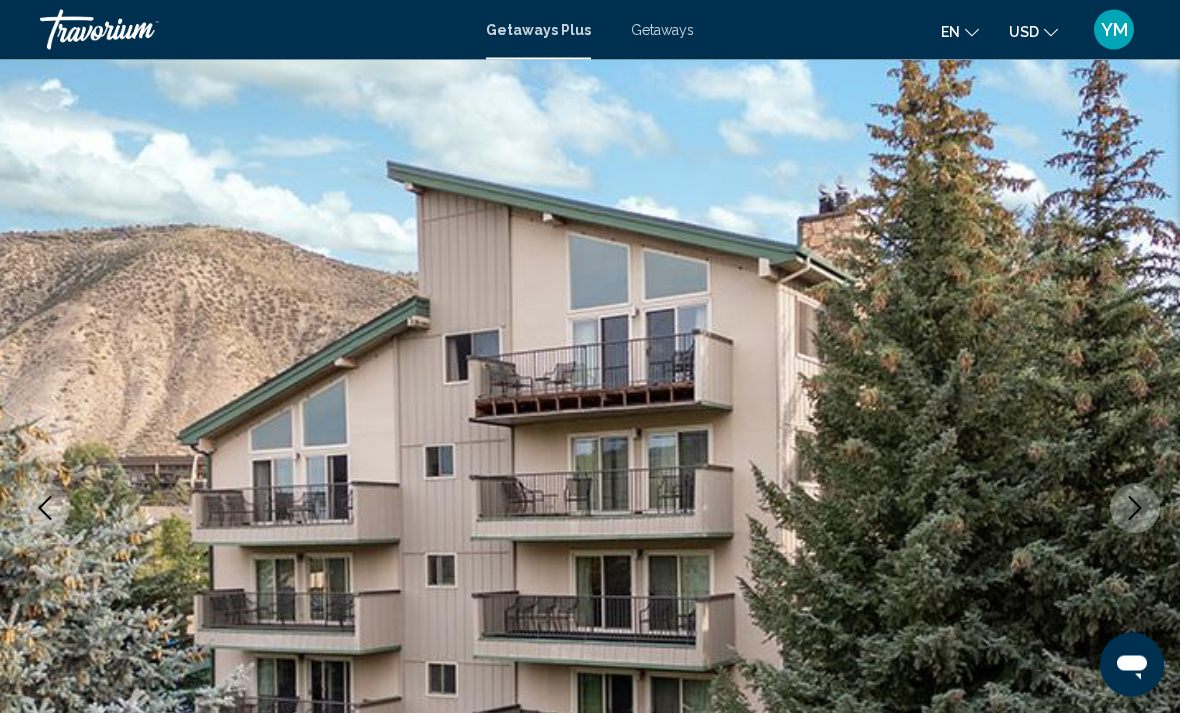scroll, scrollTop: 0, scrollLeft: 0, axis: both 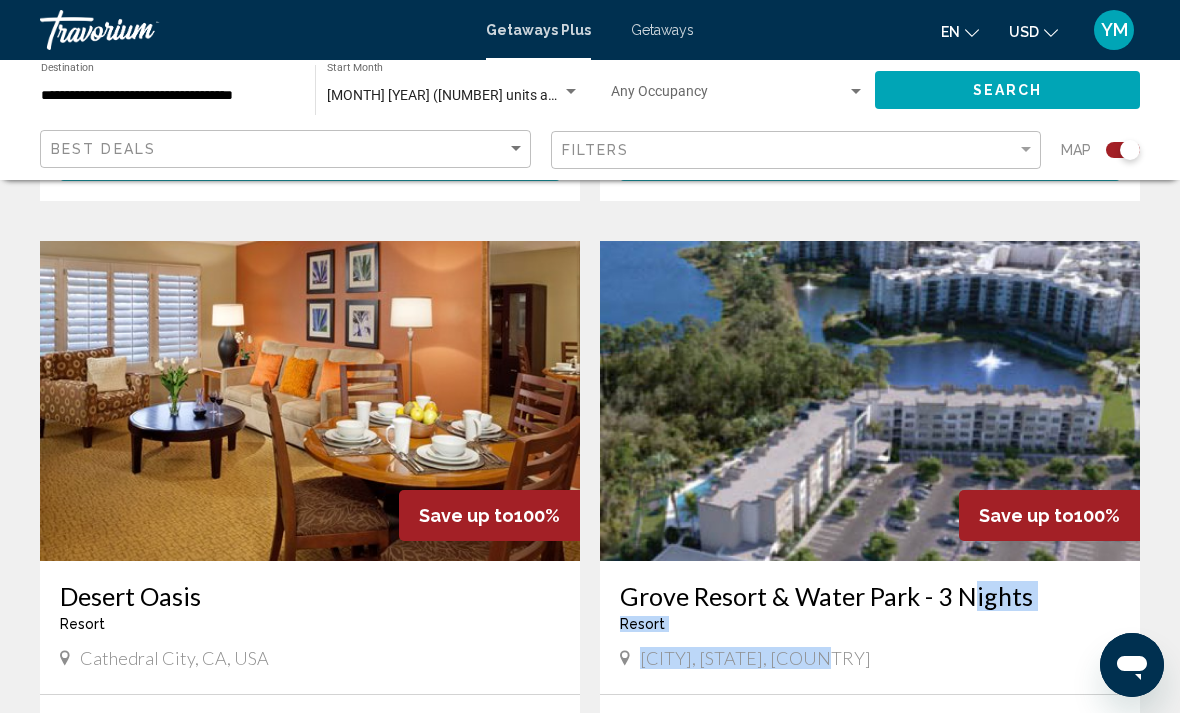 click on "Grove Resort & Water Park - [NUMBER] Nights  Resort  -  This is an adults only resort
[CITY], [STATE], [COUNTRY]" at bounding box center (870, 627) 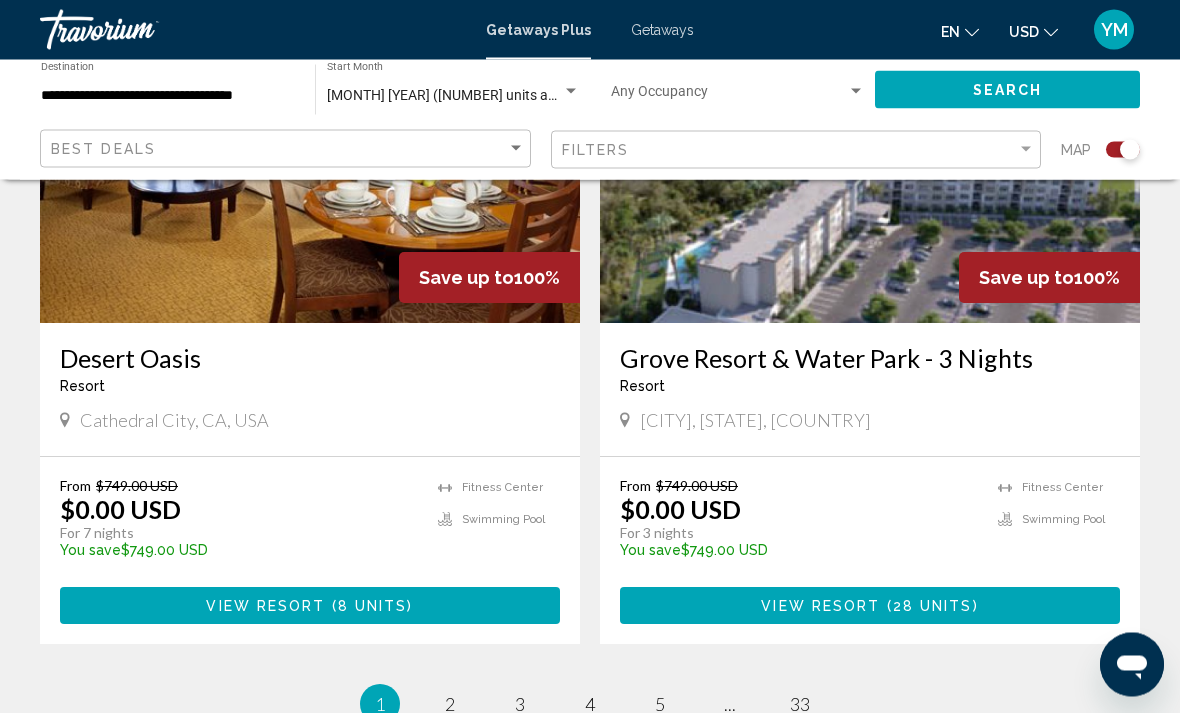 scroll, scrollTop: 4382, scrollLeft: 0, axis: vertical 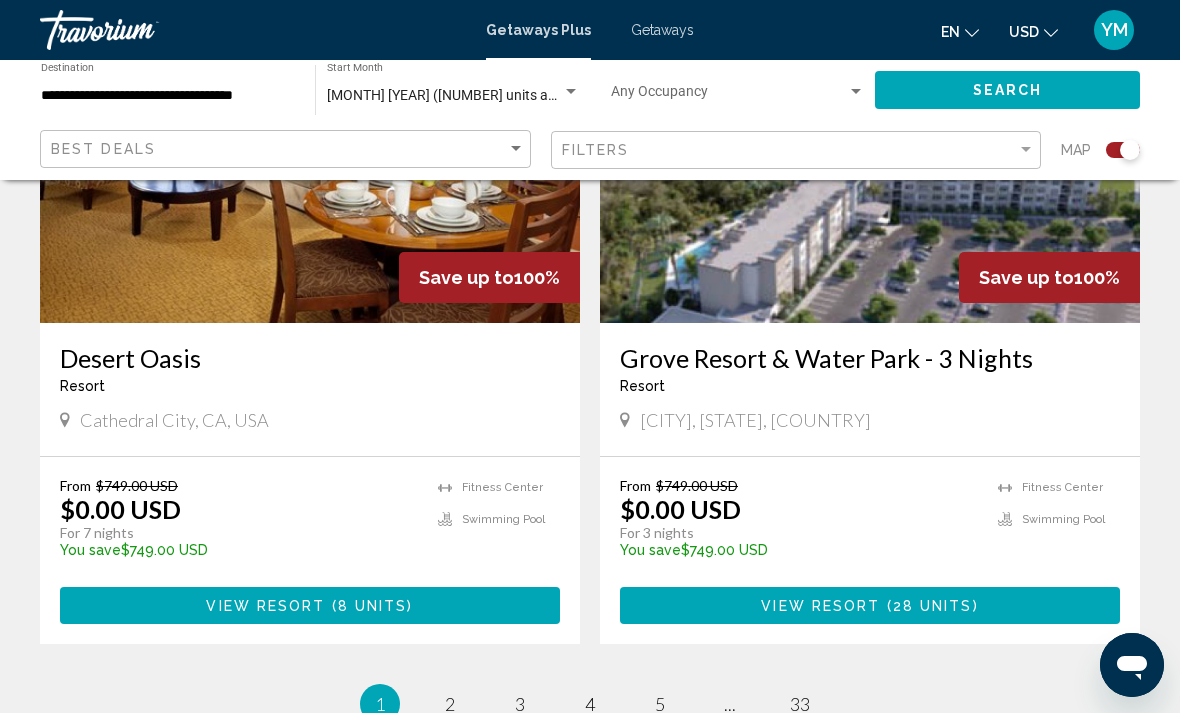 click on "page  2" at bounding box center [450, 704] 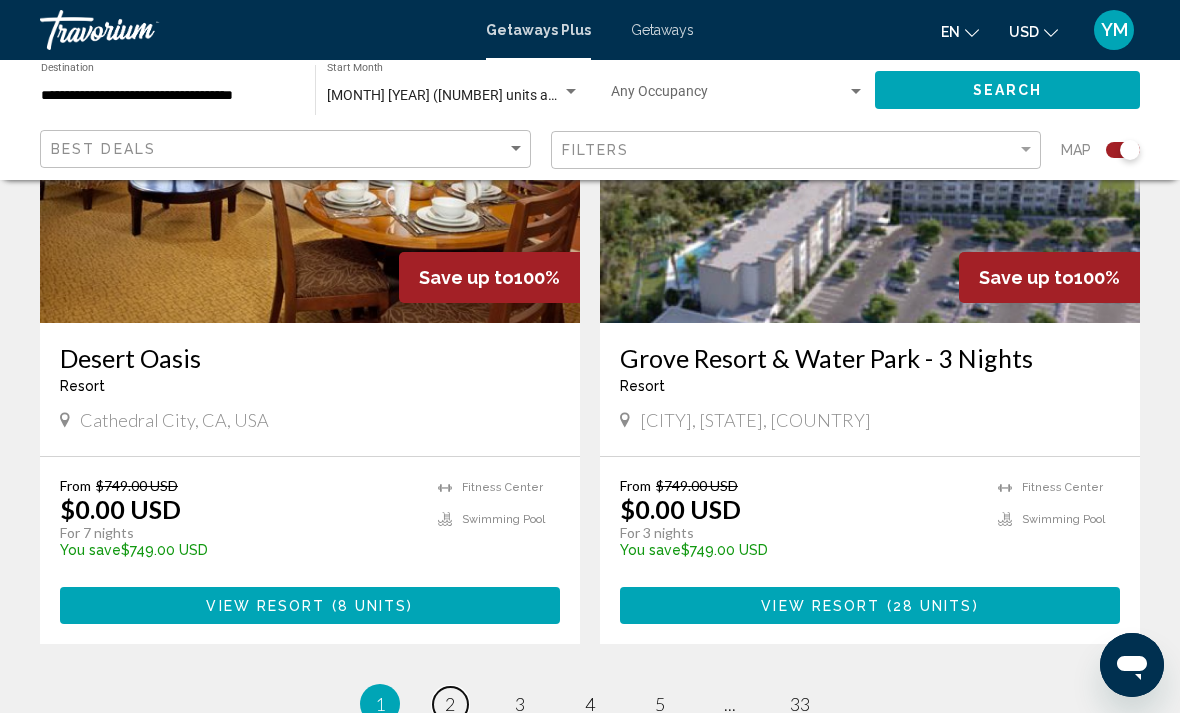 click on "2" at bounding box center (450, 704) 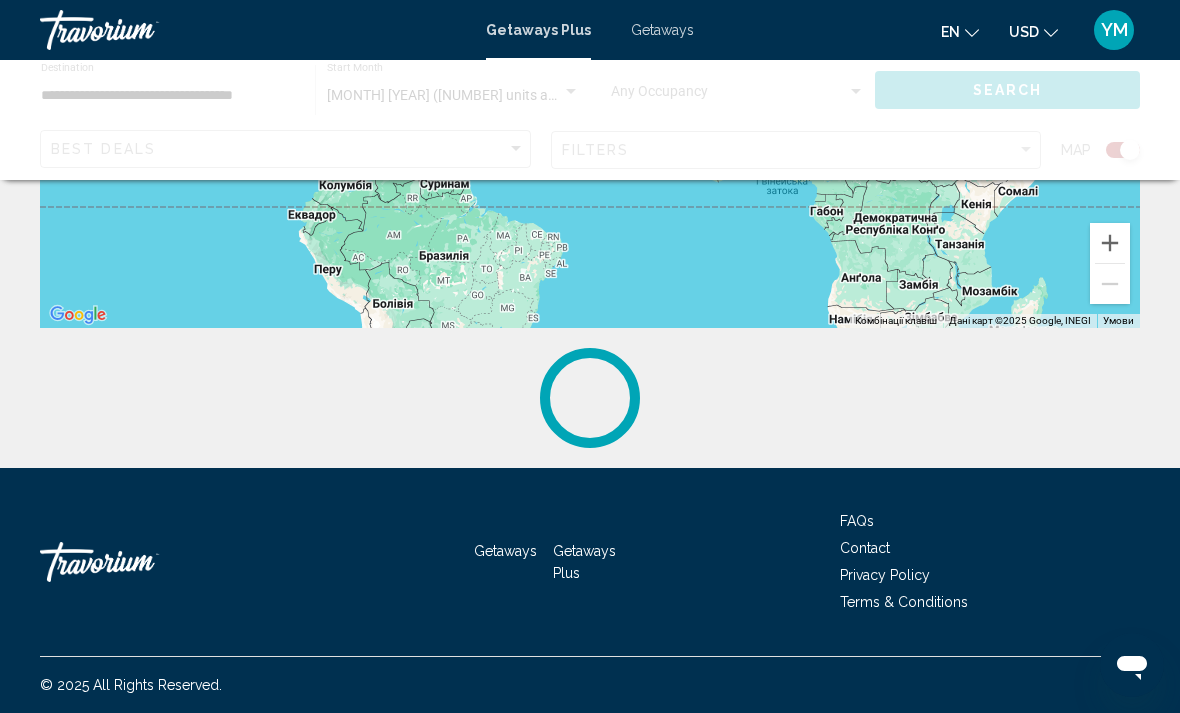 scroll, scrollTop: 0, scrollLeft: 0, axis: both 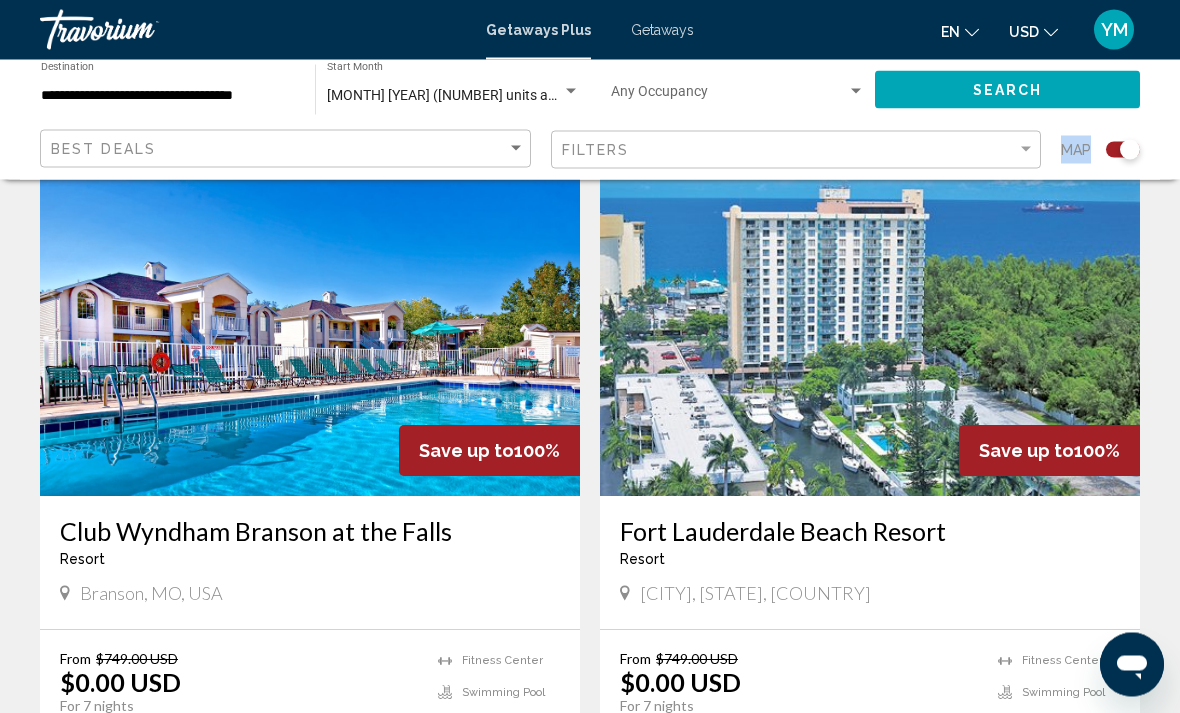 click at bounding box center (870, 337) 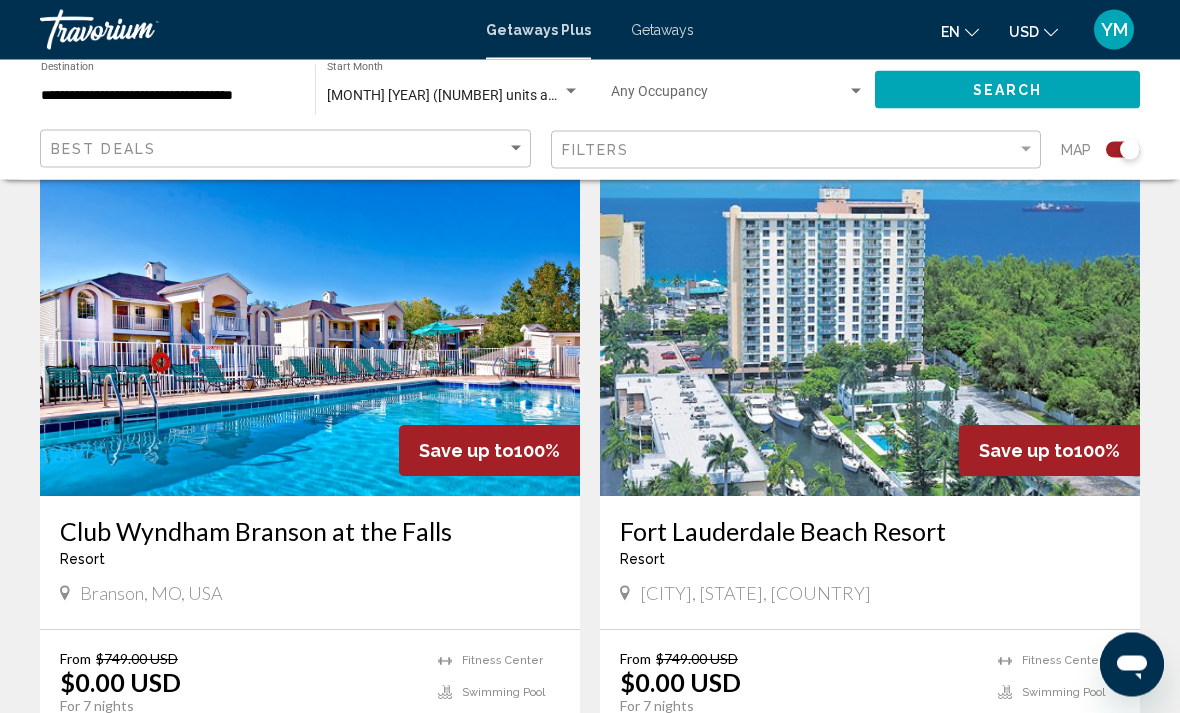 scroll, scrollTop: 714, scrollLeft: 0, axis: vertical 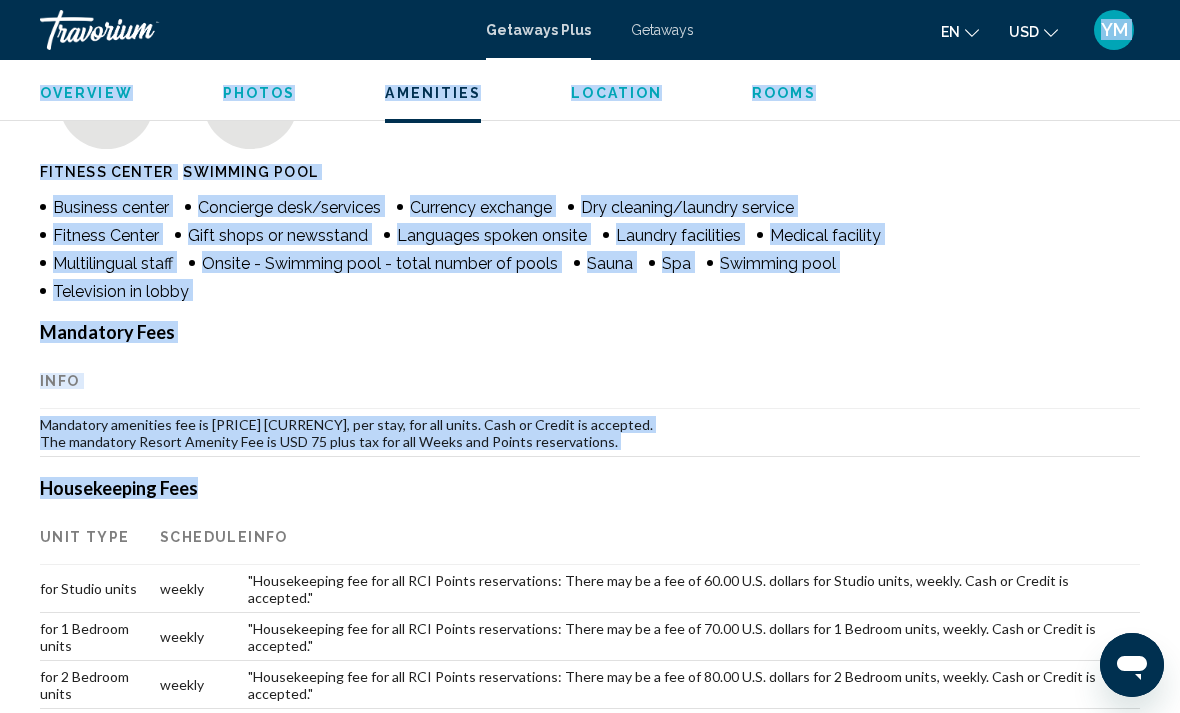 click on "Info" at bounding box center (694, 537) 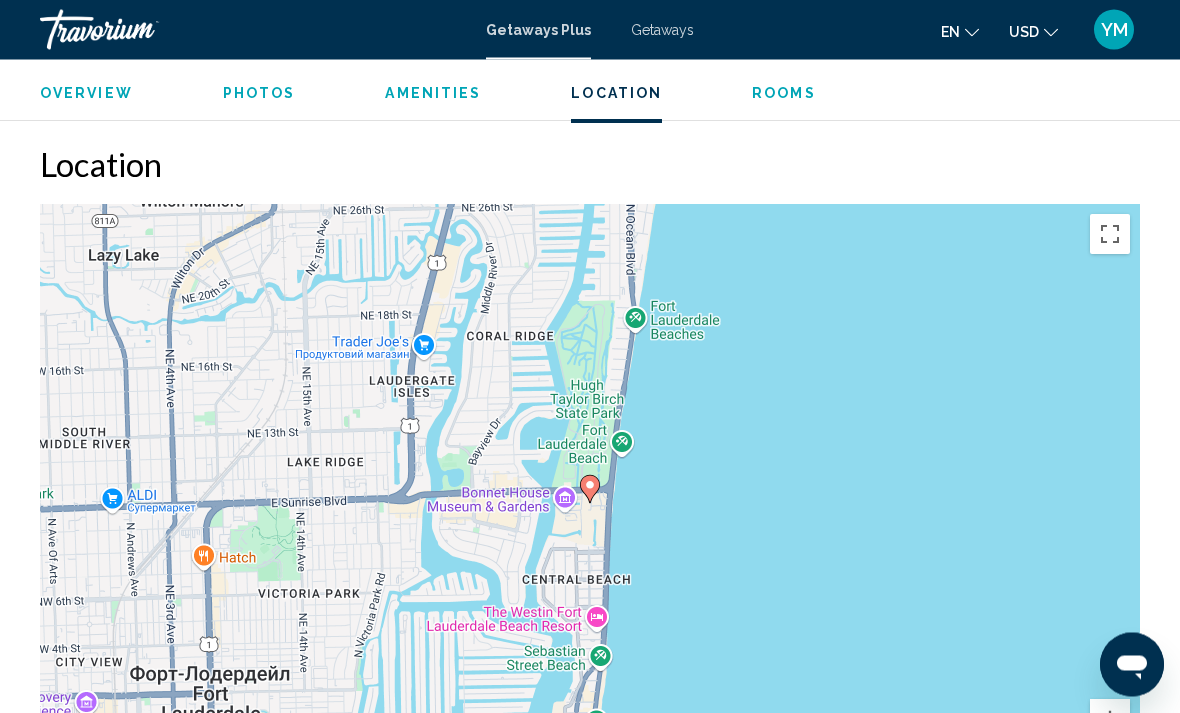 scroll, scrollTop: 3490, scrollLeft: 0, axis: vertical 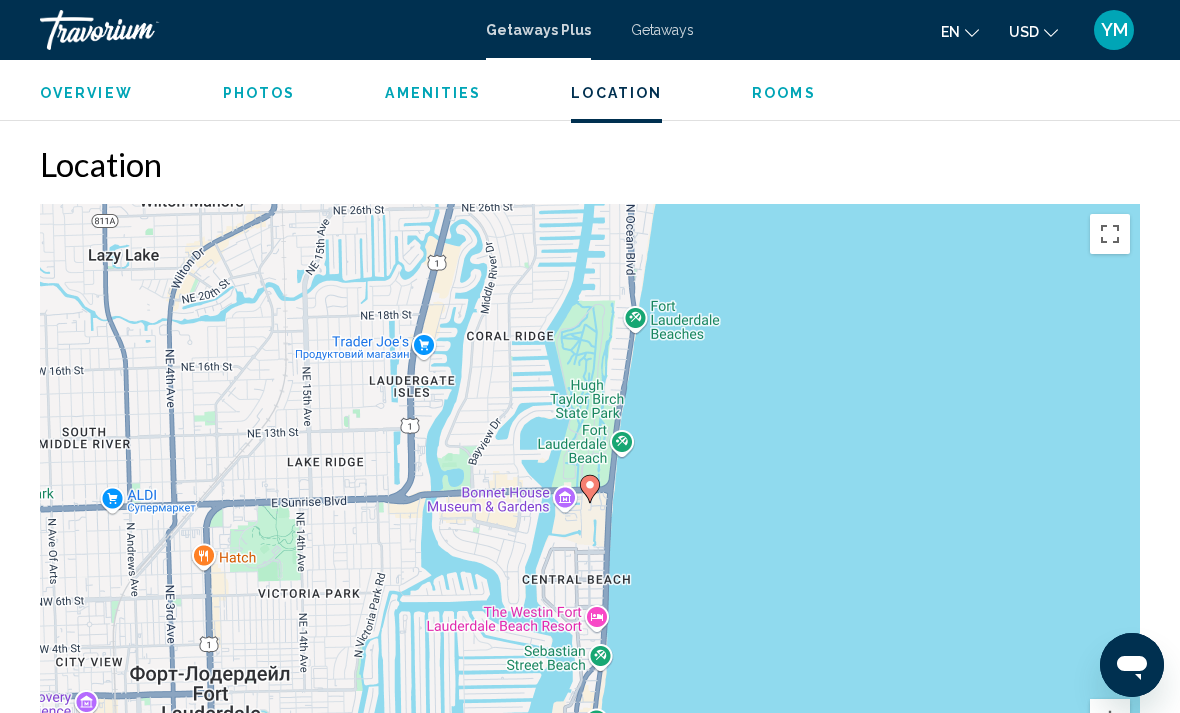 click on "Увімкніть режим перетягування за допомогою клавіатури, натиснувши Alt + Enter. Після цього переміщуйте маркер, використовуючи клавіші зі стрілками. Щоб завершити, натисніть клавішу Enter. Щоб скасувати, натисніть Escape." at bounding box center (590, 504) 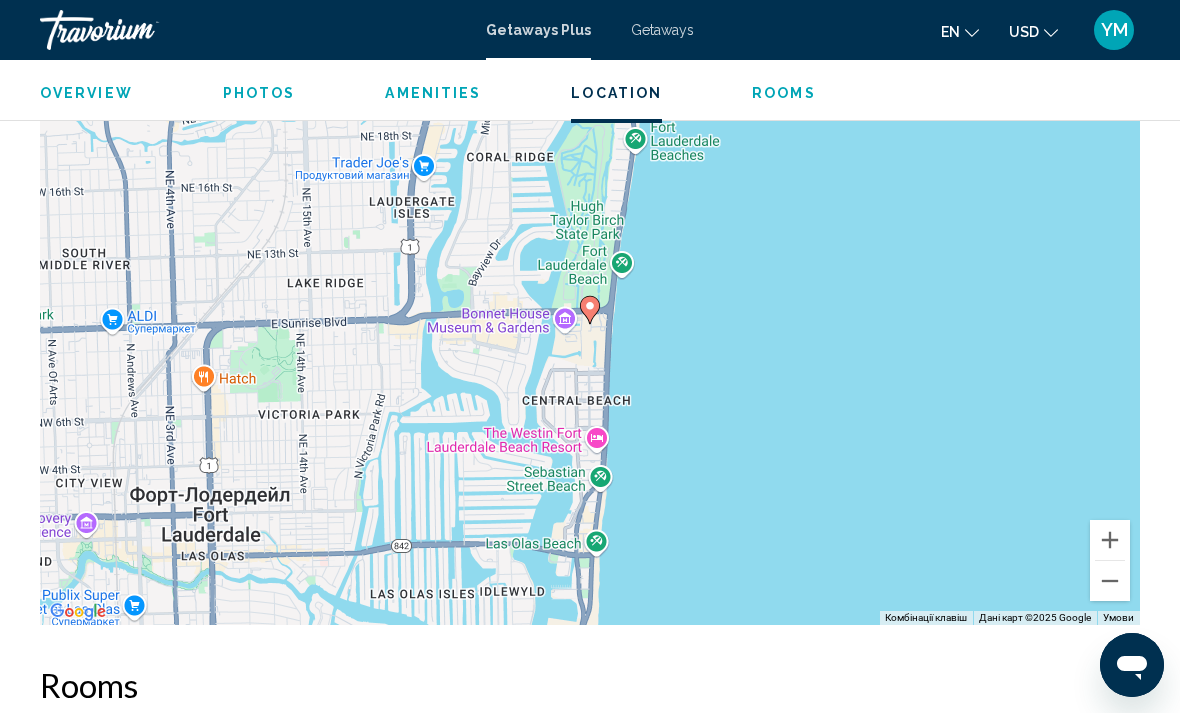 scroll, scrollTop: 3668, scrollLeft: 0, axis: vertical 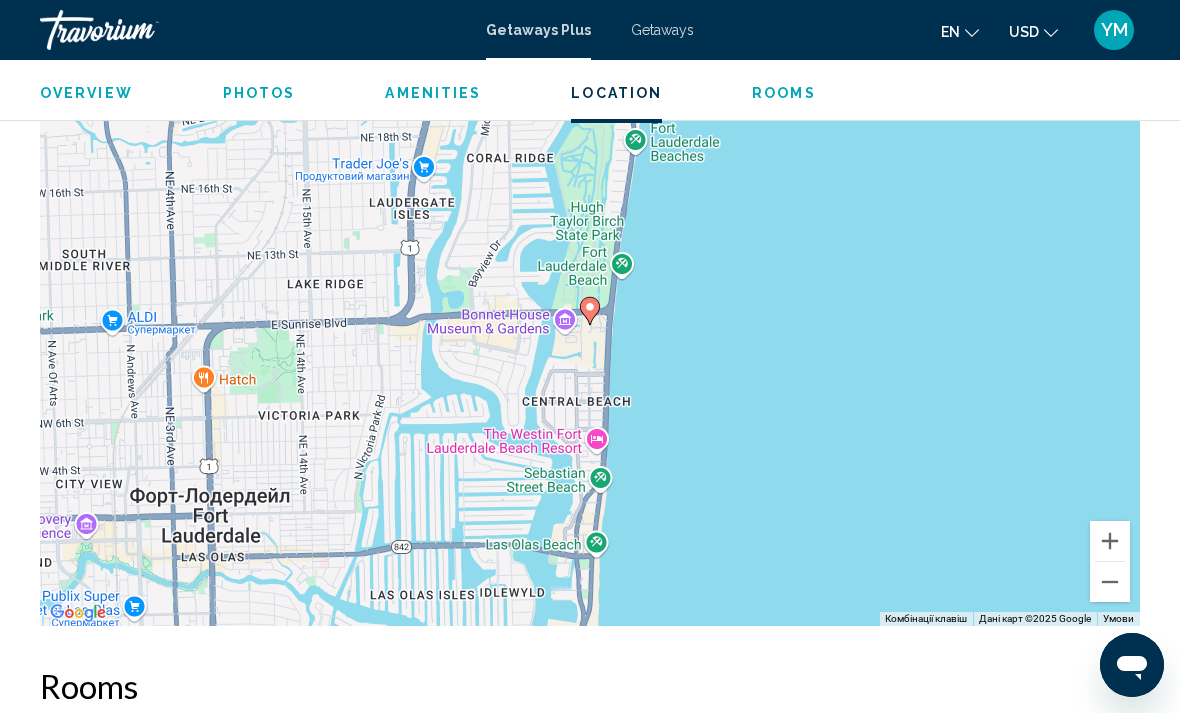 click at bounding box center (1110, 582) 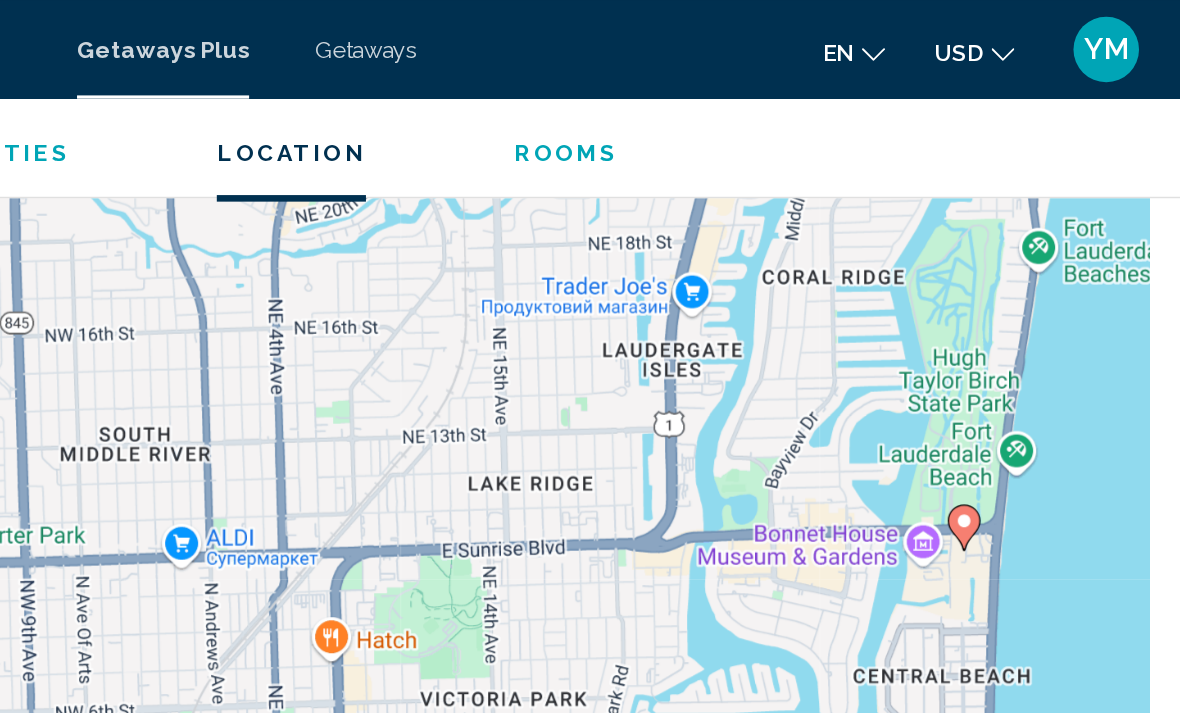 scroll, scrollTop: 3656, scrollLeft: 0, axis: vertical 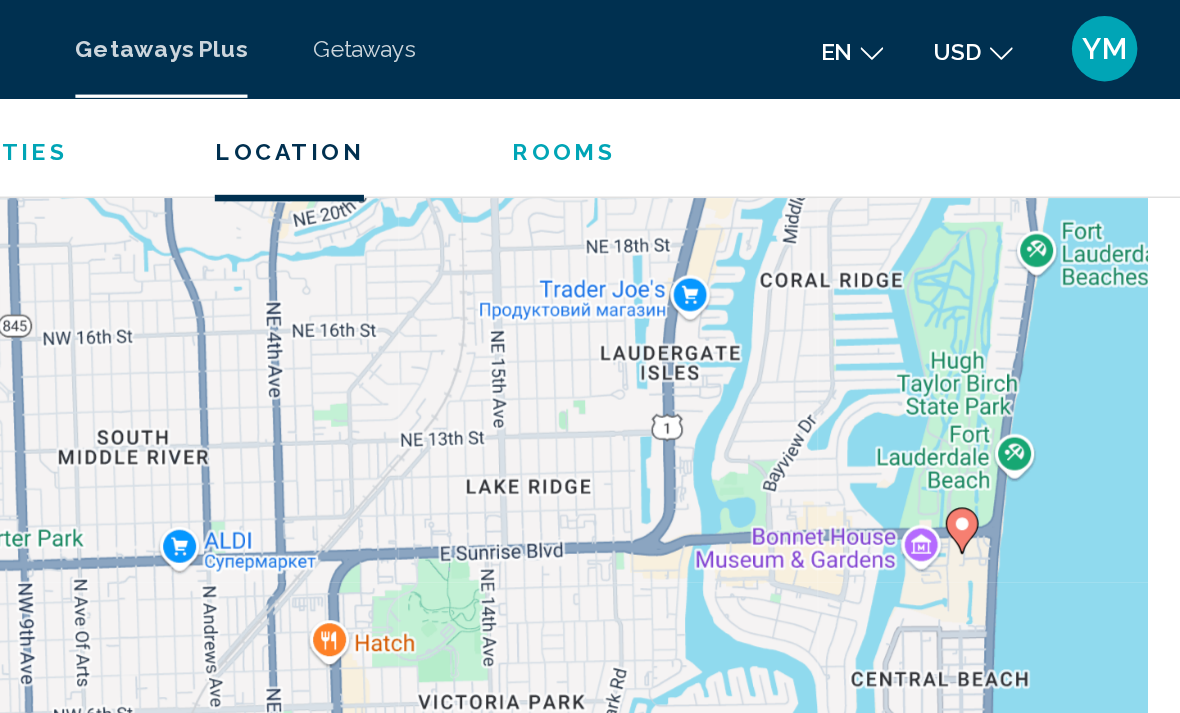 click on "Увімкніть режим перетягування за допомогою клавіатури, натиснувши Alt + Enter. Після цього переміщуйте маркер, використовуючи клавіші зі стрілками. Щоб завершити, натисніть клавішу Enter. Щоб скасувати, натисніть Escape." at bounding box center (590, 338) 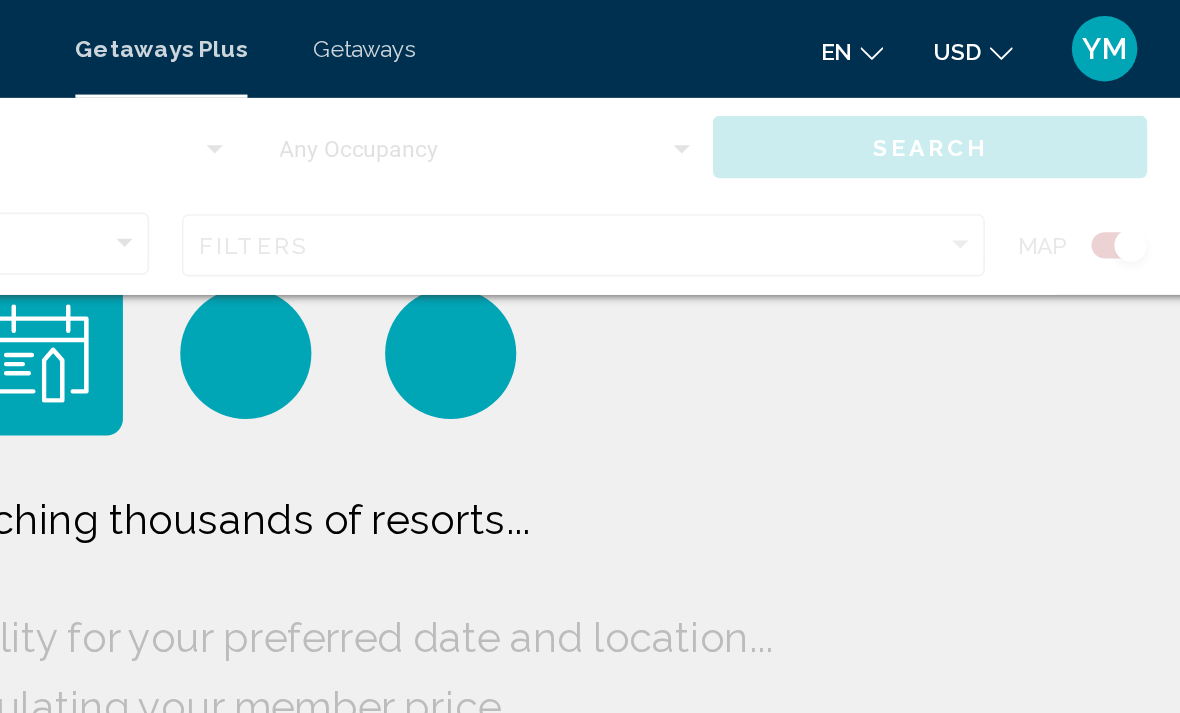 scroll, scrollTop: 64, scrollLeft: 0, axis: vertical 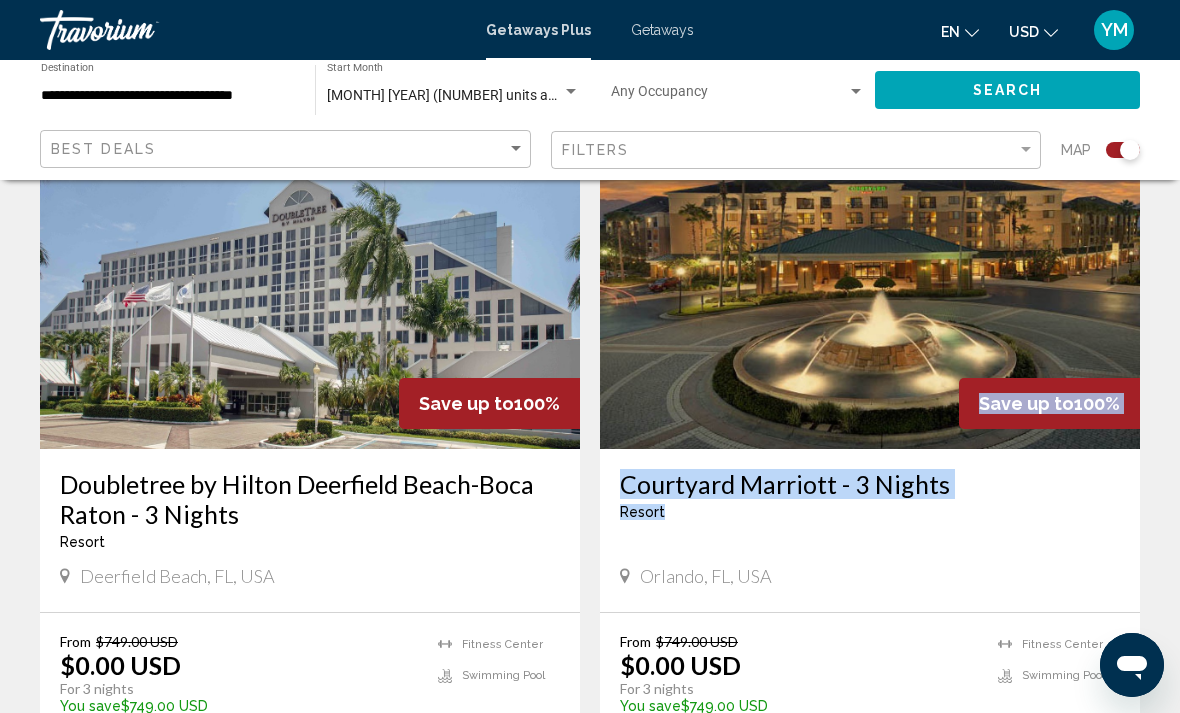 click on "Courtyard Marriott - [NUMBER] Nights  Resort  -  This is an adults only resort
[CITY], [STATE], [COUNTRY]" at bounding box center (870, 530) 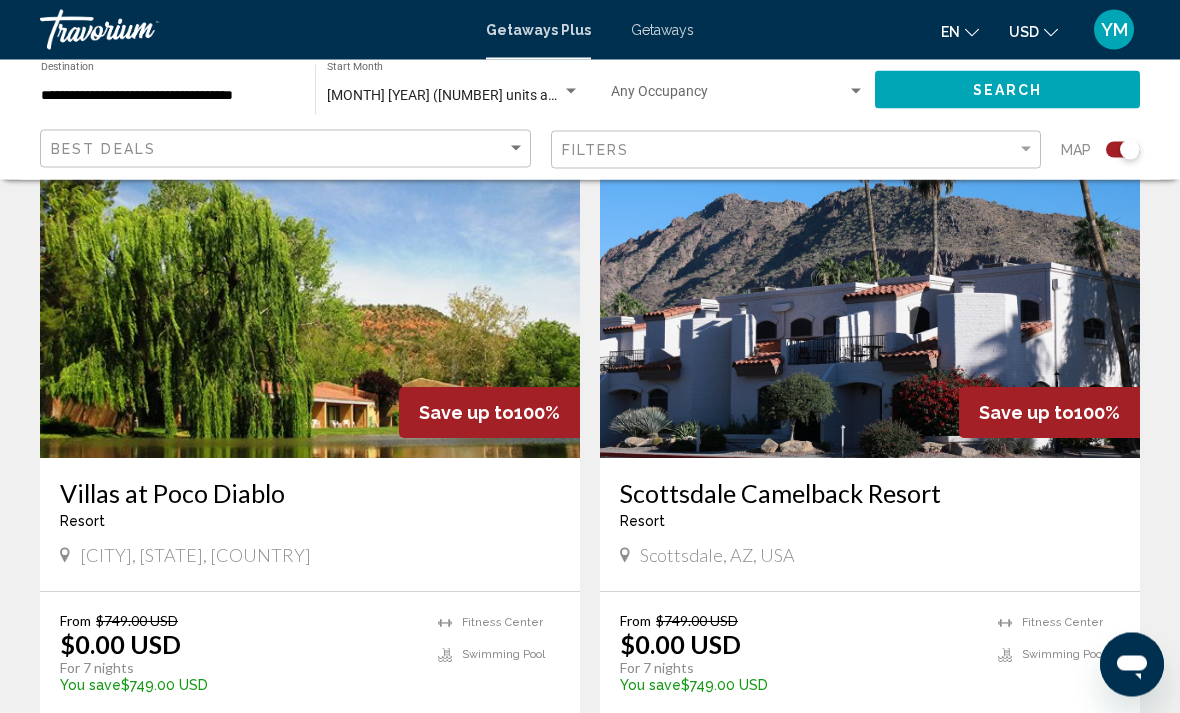 scroll, scrollTop: 2856, scrollLeft: 0, axis: vertical 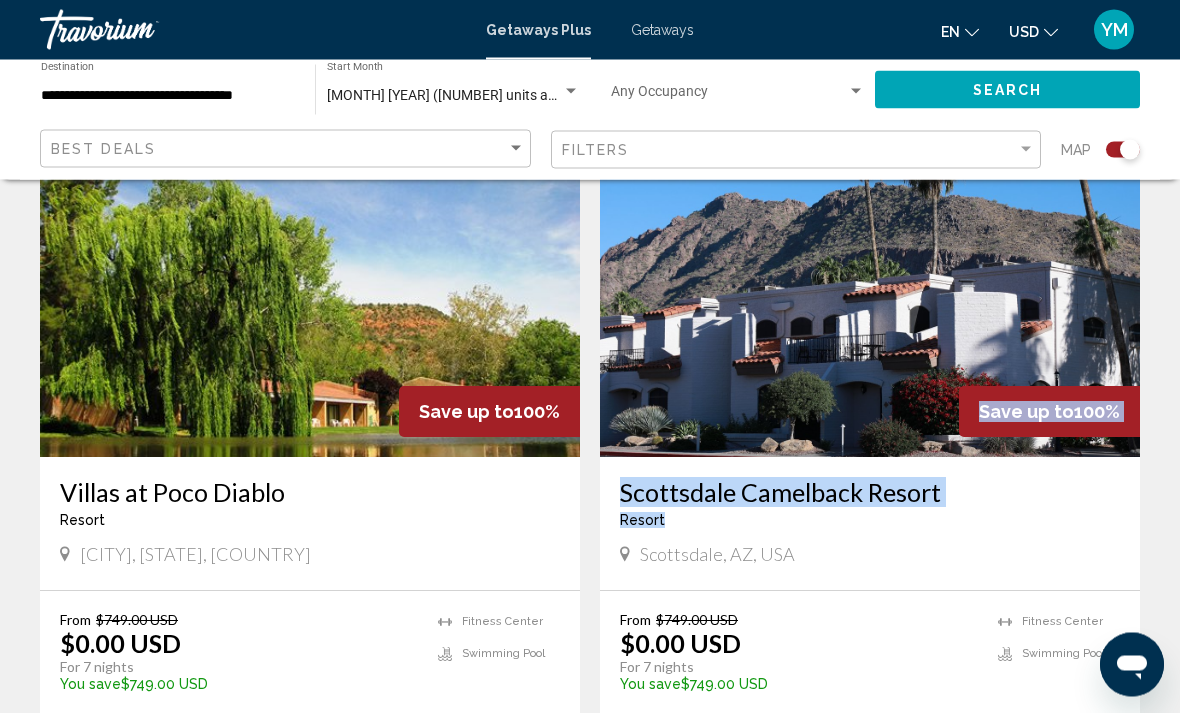 click on "Scottsdale Camelback Resort  Resort  -  This is an adults only resort" at bounding box center [870, 511] 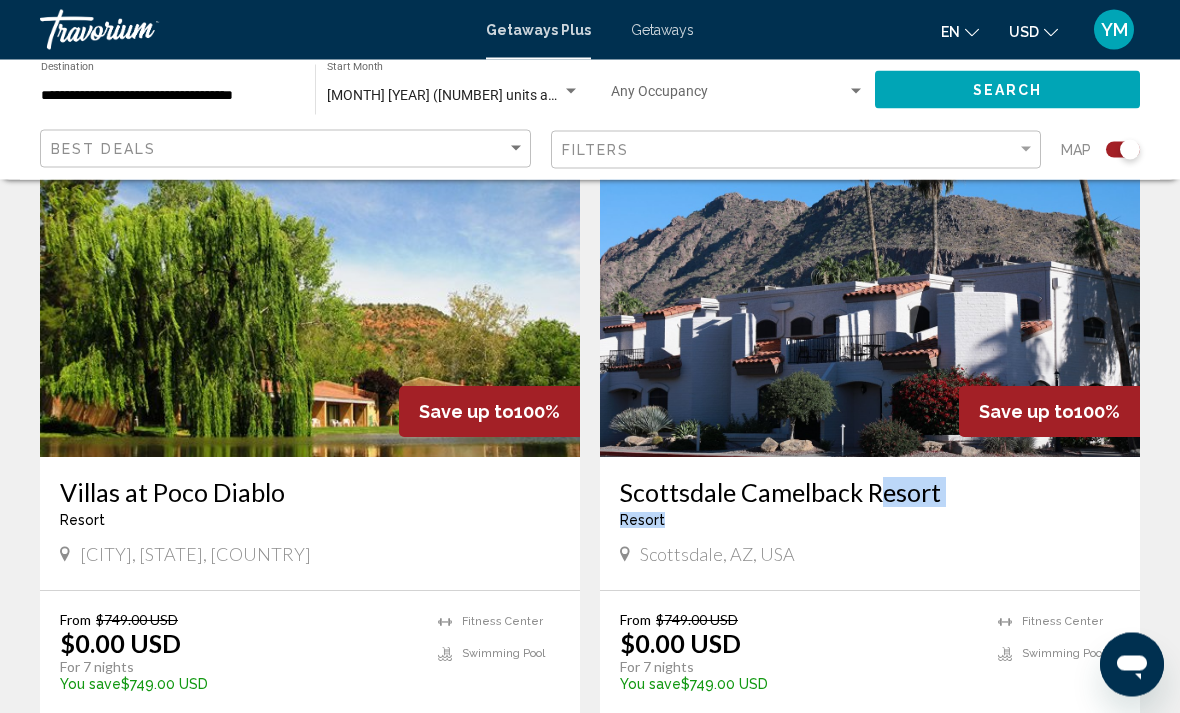 click on "Scottsdale Camelback Resort  Resort  -  This is an adults only resort
Scottsdale, [STATE], [COUNTRY]" at bounding box center [870, 524] 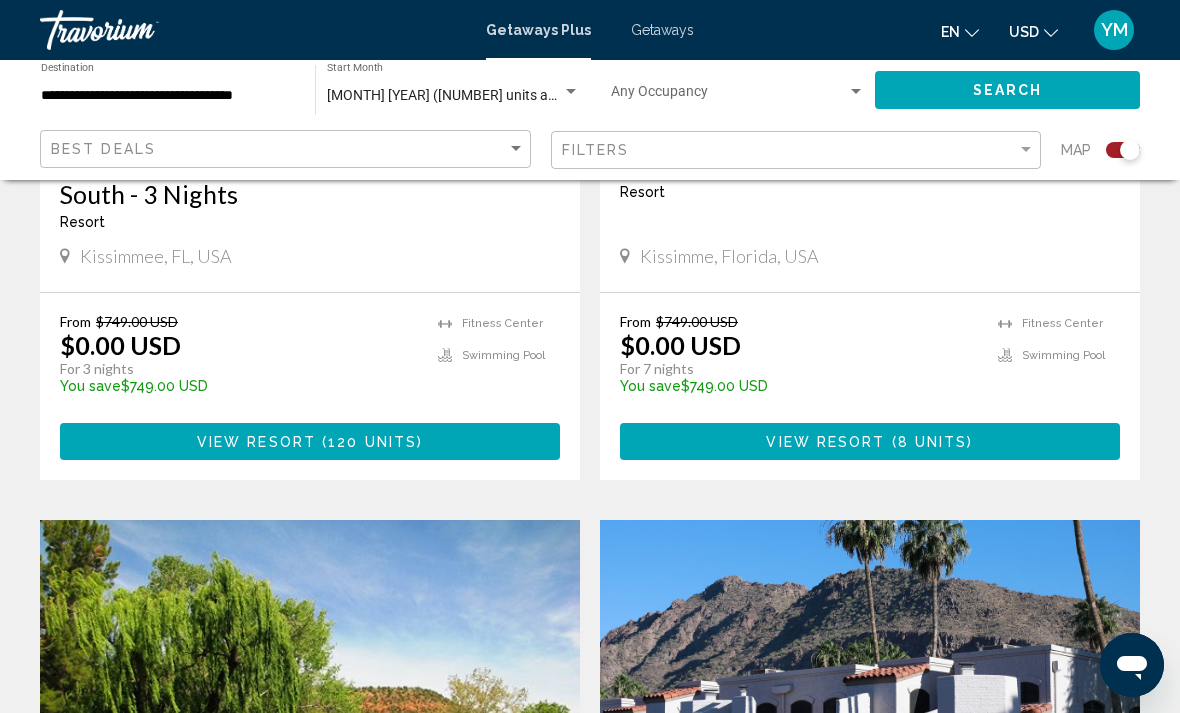 scroll, scrollTop: 2468, scrollLeft: 0, axis: vertical 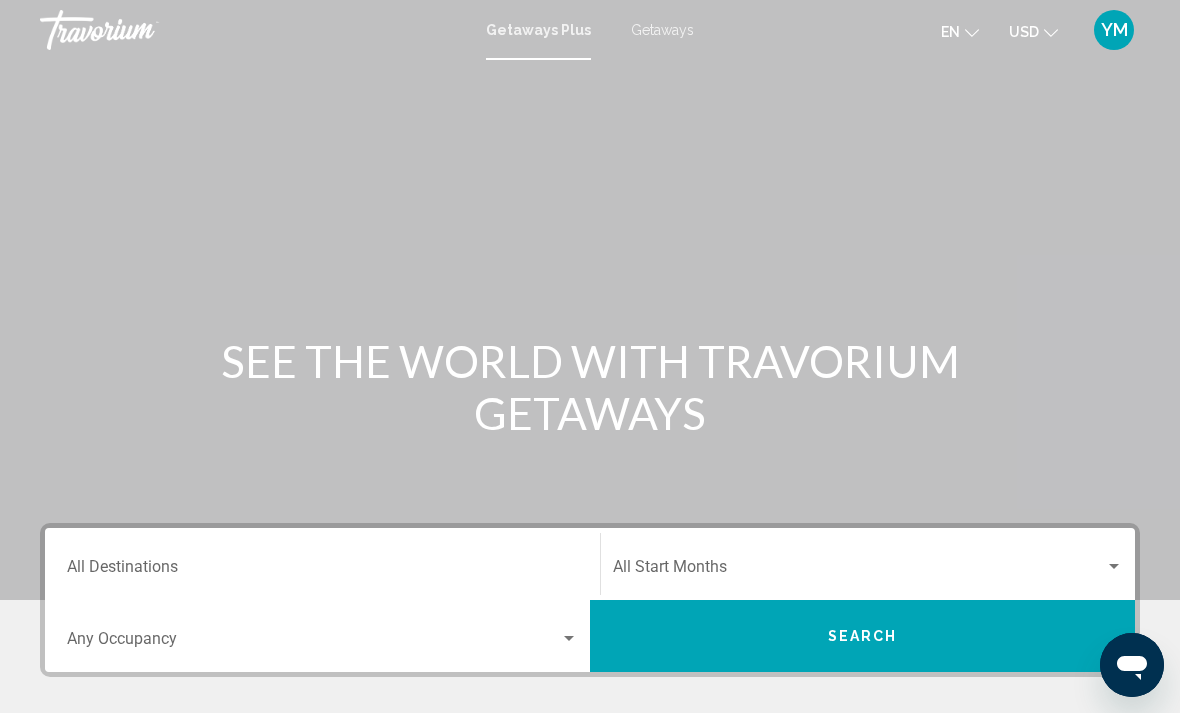 click at bounding box center [859, 571] 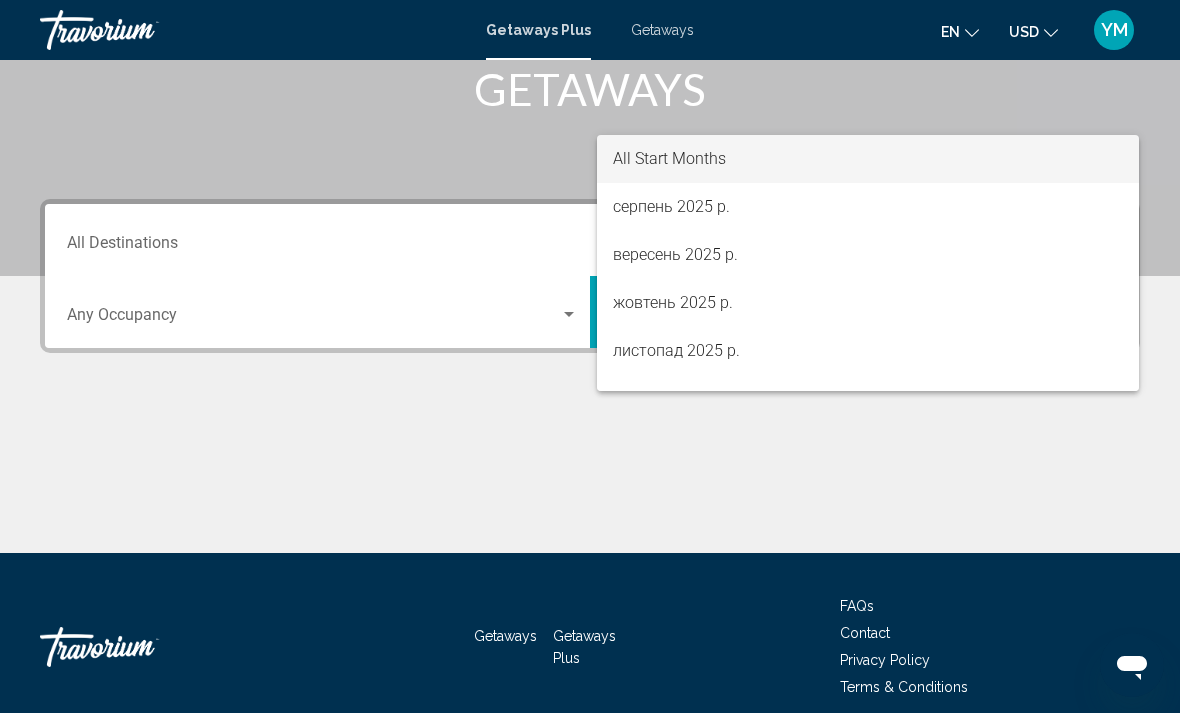 scroll, scrollTop: 409, scrollLeft: 0, axis: vertical 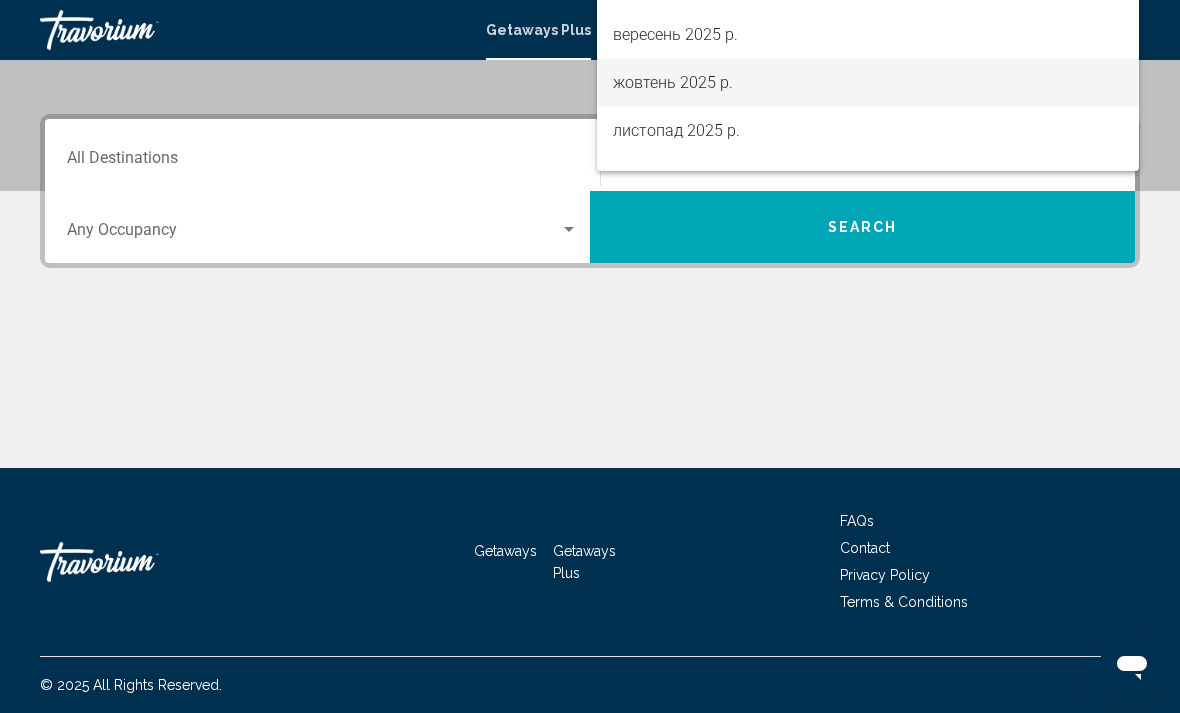 click on "жовтень 2025 р." at bounding box center (868, 83) 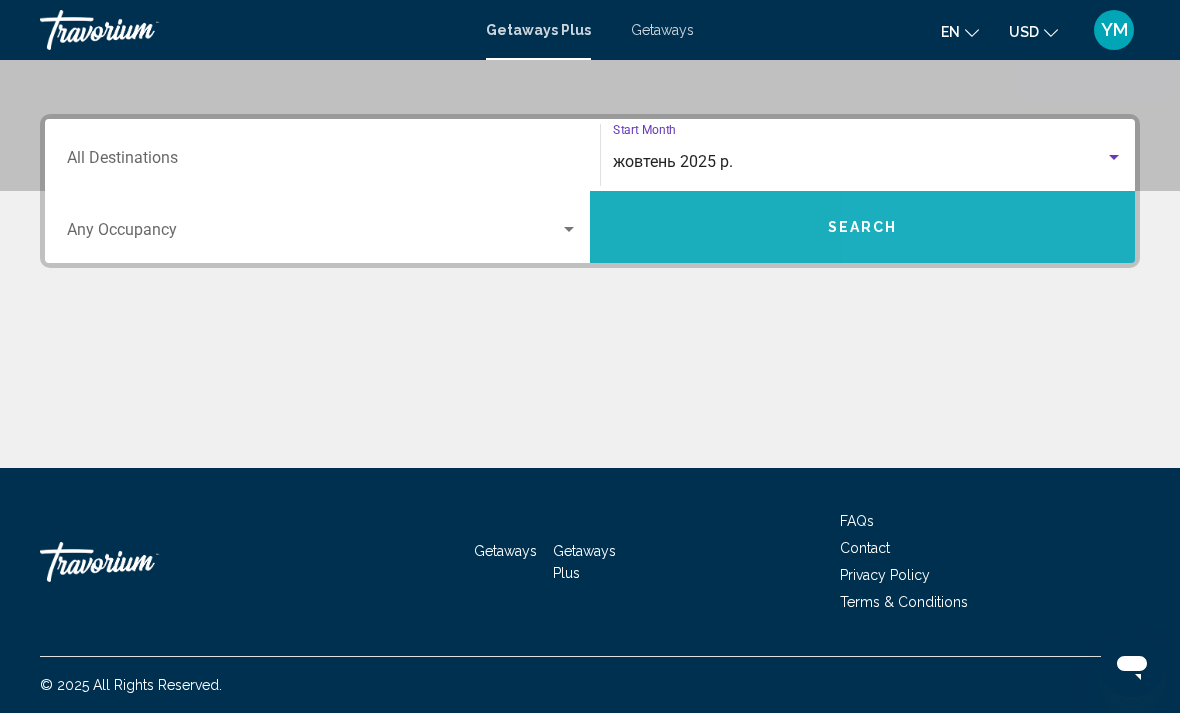 click on "Search" at bounding box center [862, 227] 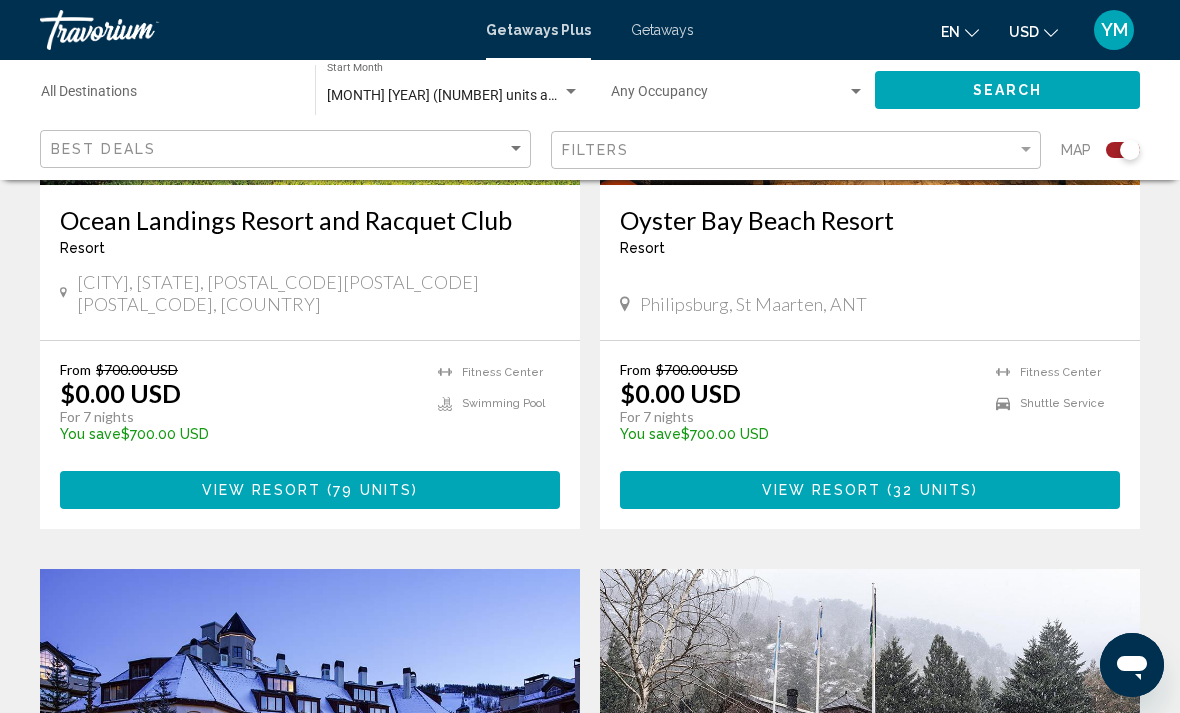 scroll, scrollTop: 3845, scrollLeft: 0, axis: vertical 